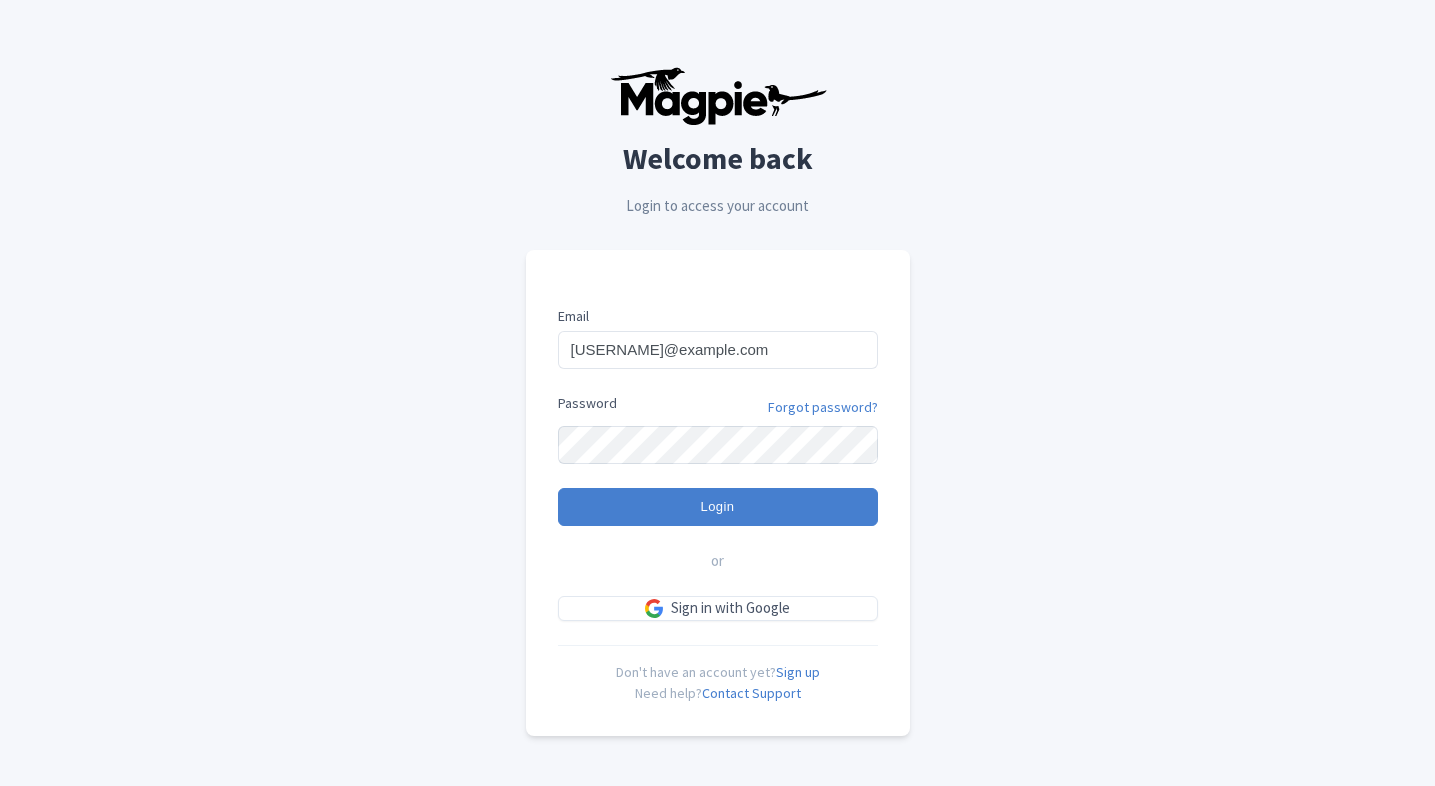 scroll, scrollTop: 0, scrollLeft: 0, axis: both 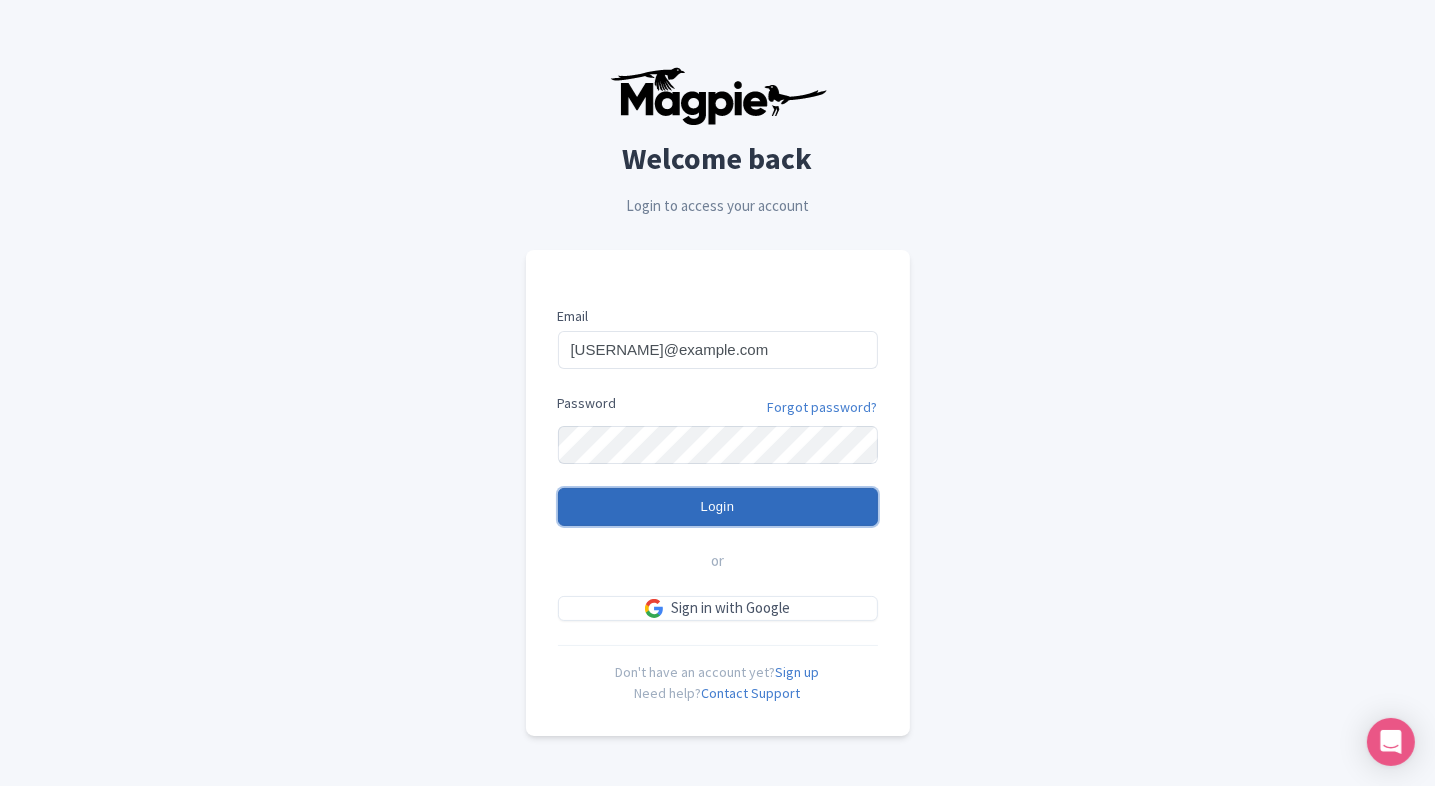 click on "Login" at bounding box center [718, 507] 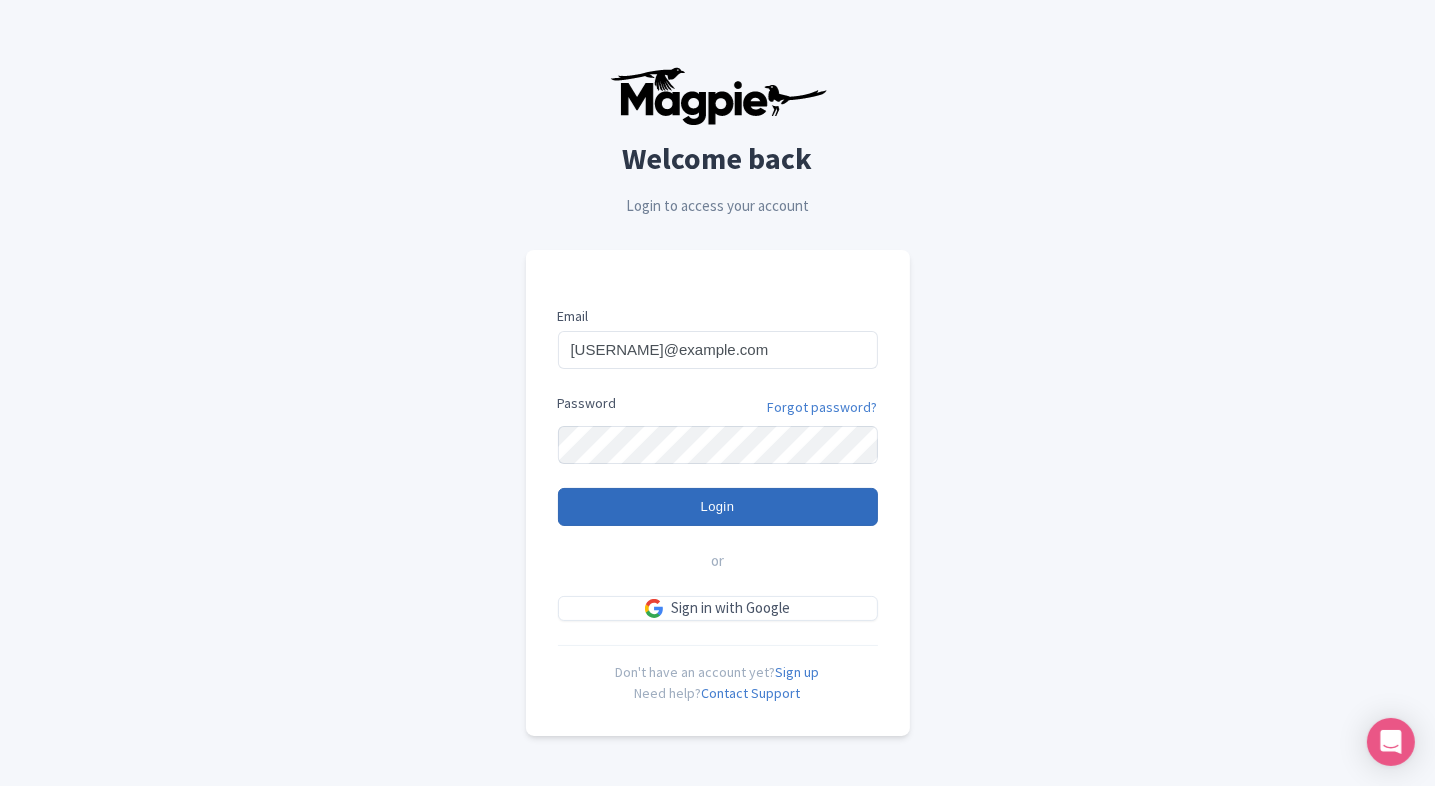 type on "Logging in..." 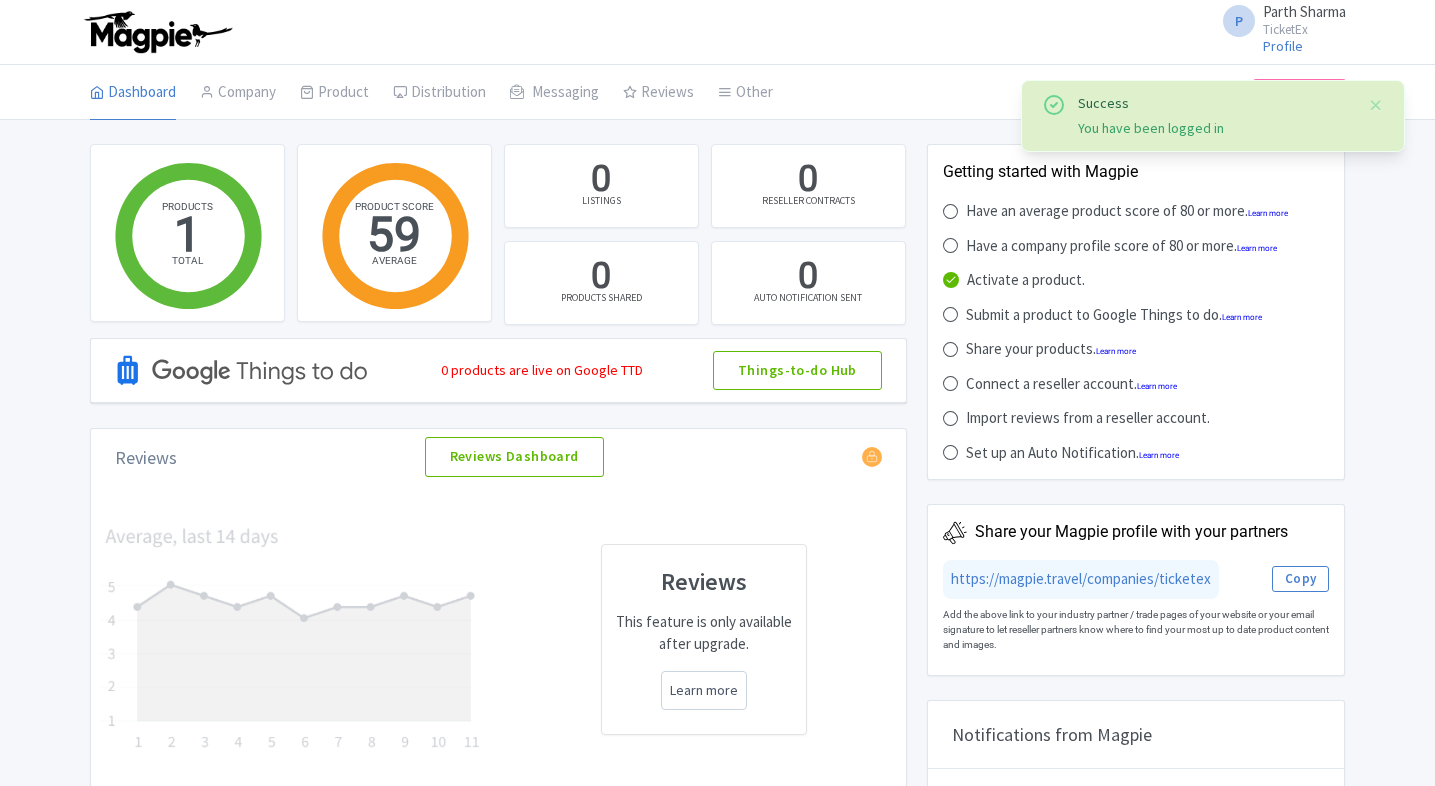 scroll, scrollTop: 0, scrollLeft: 0, axis: both 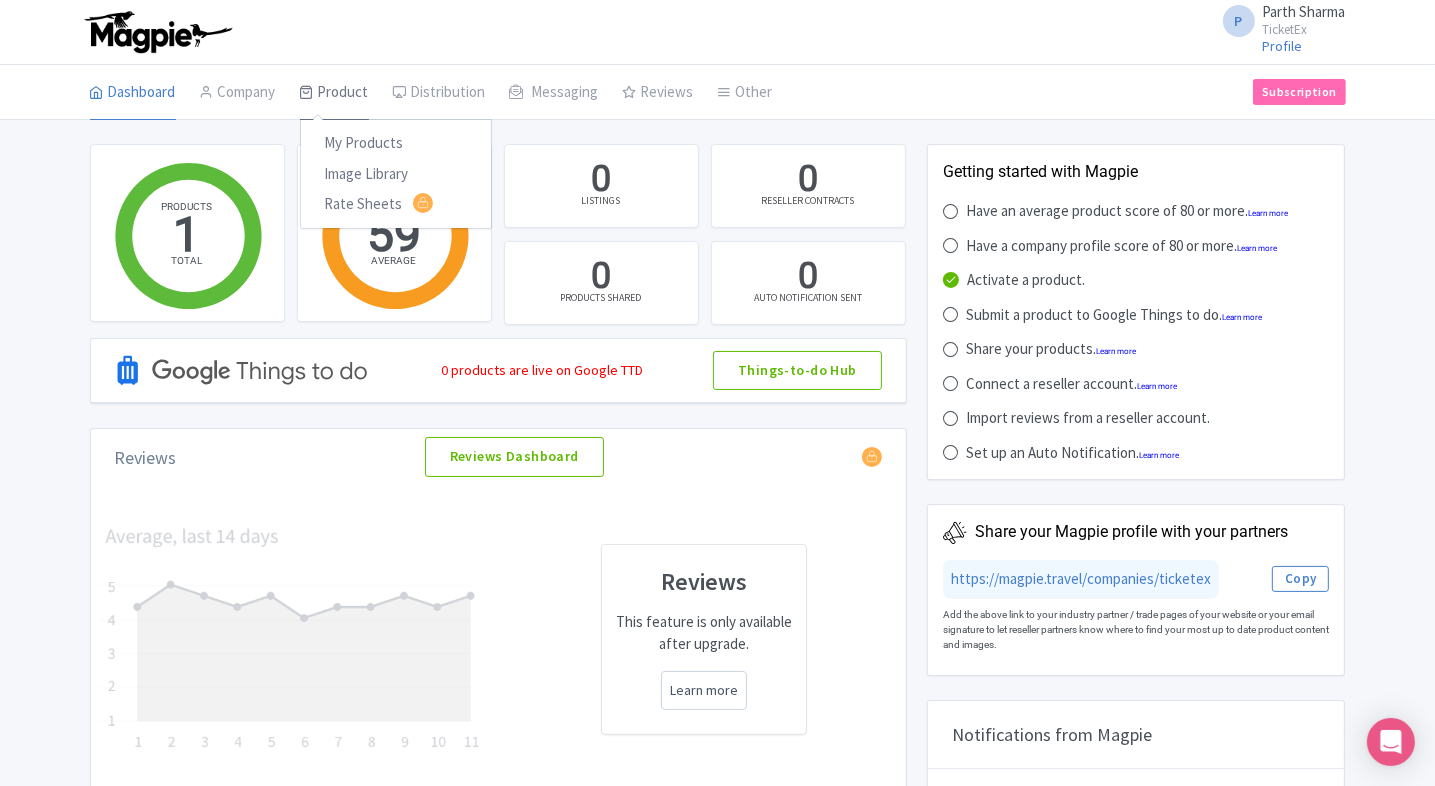 click on "Product" at bounding box center (334, 93) 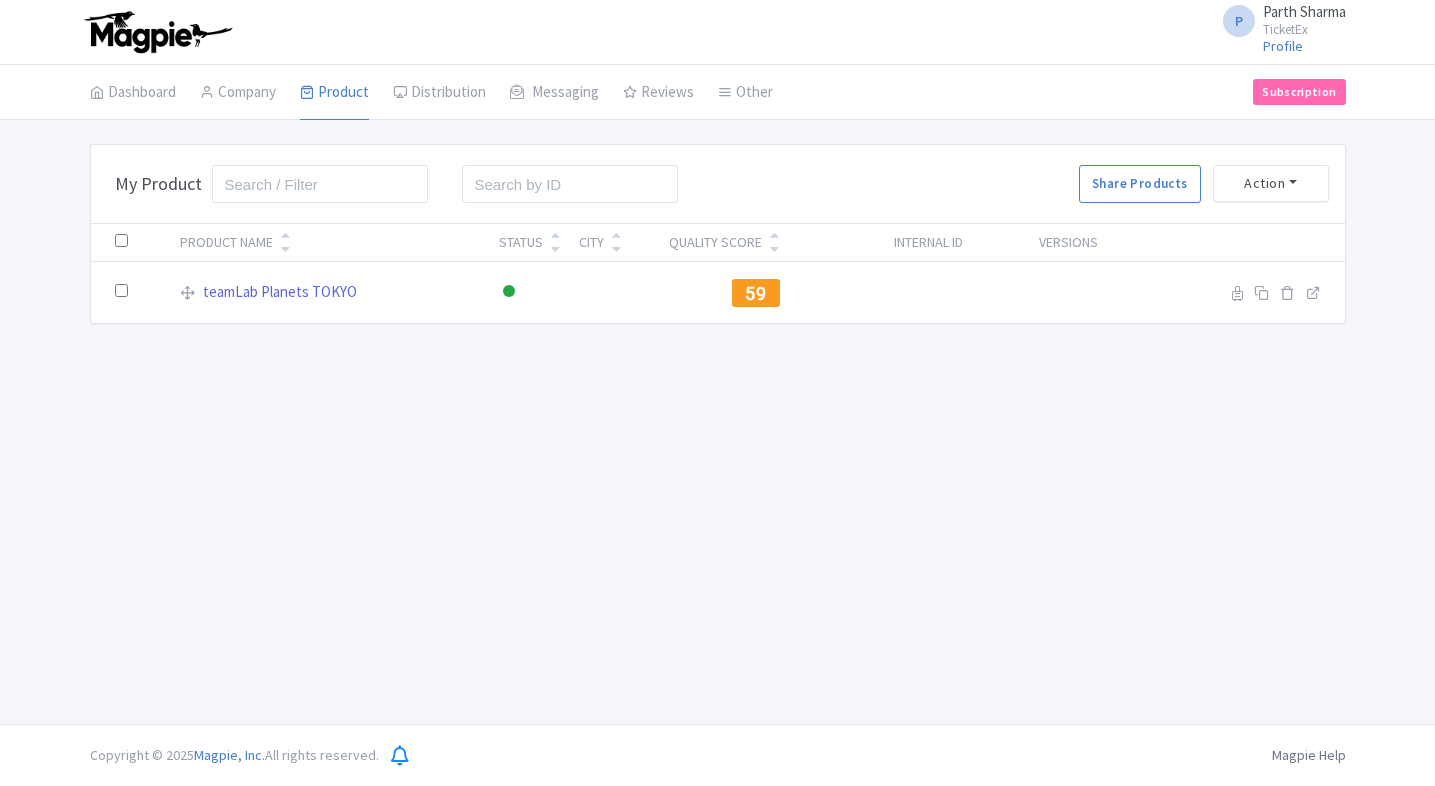 scroll, scrollTop: 0, scrollLeft: 0, axis: both 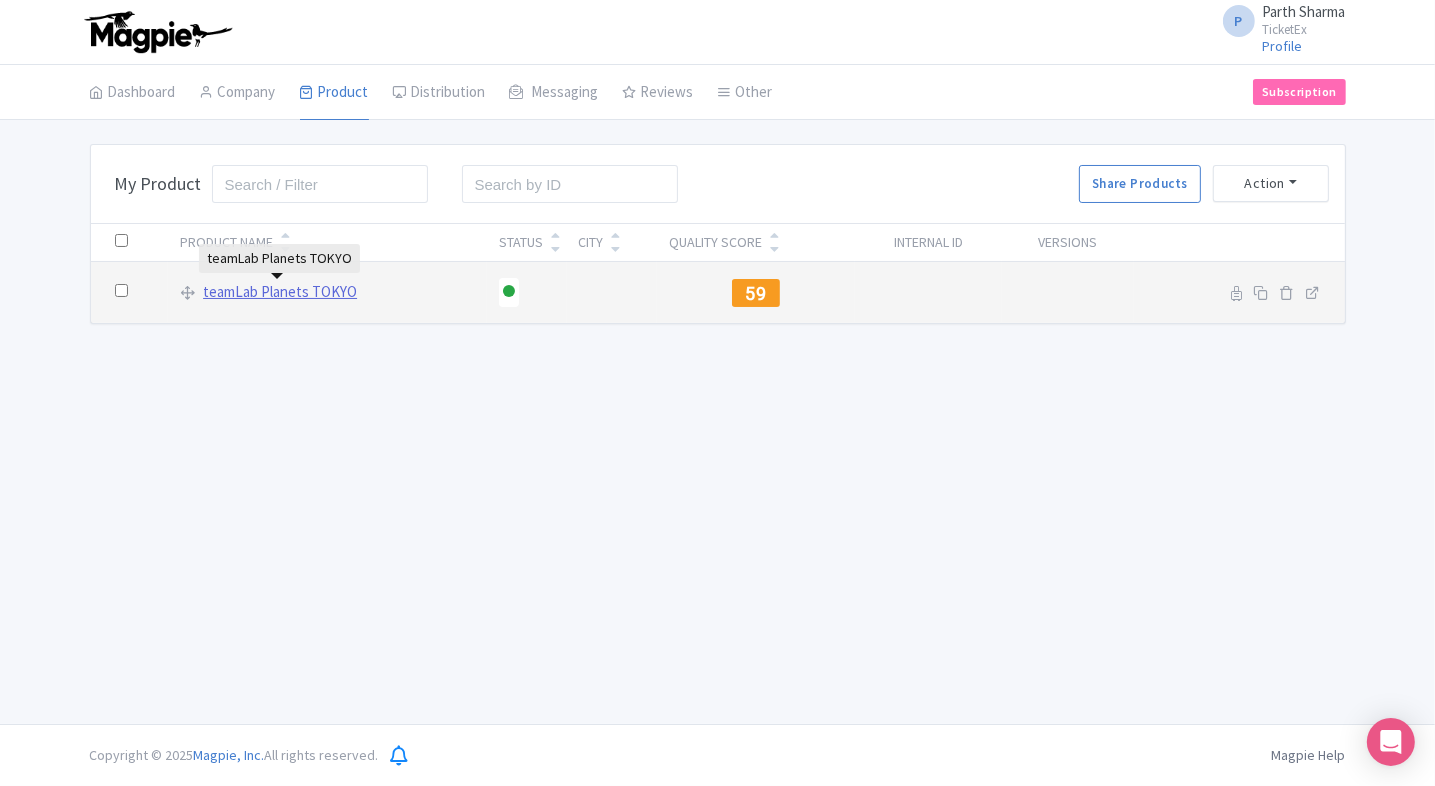 click on "teamLab Planets TOKYO" at bounding box center (280, 292) 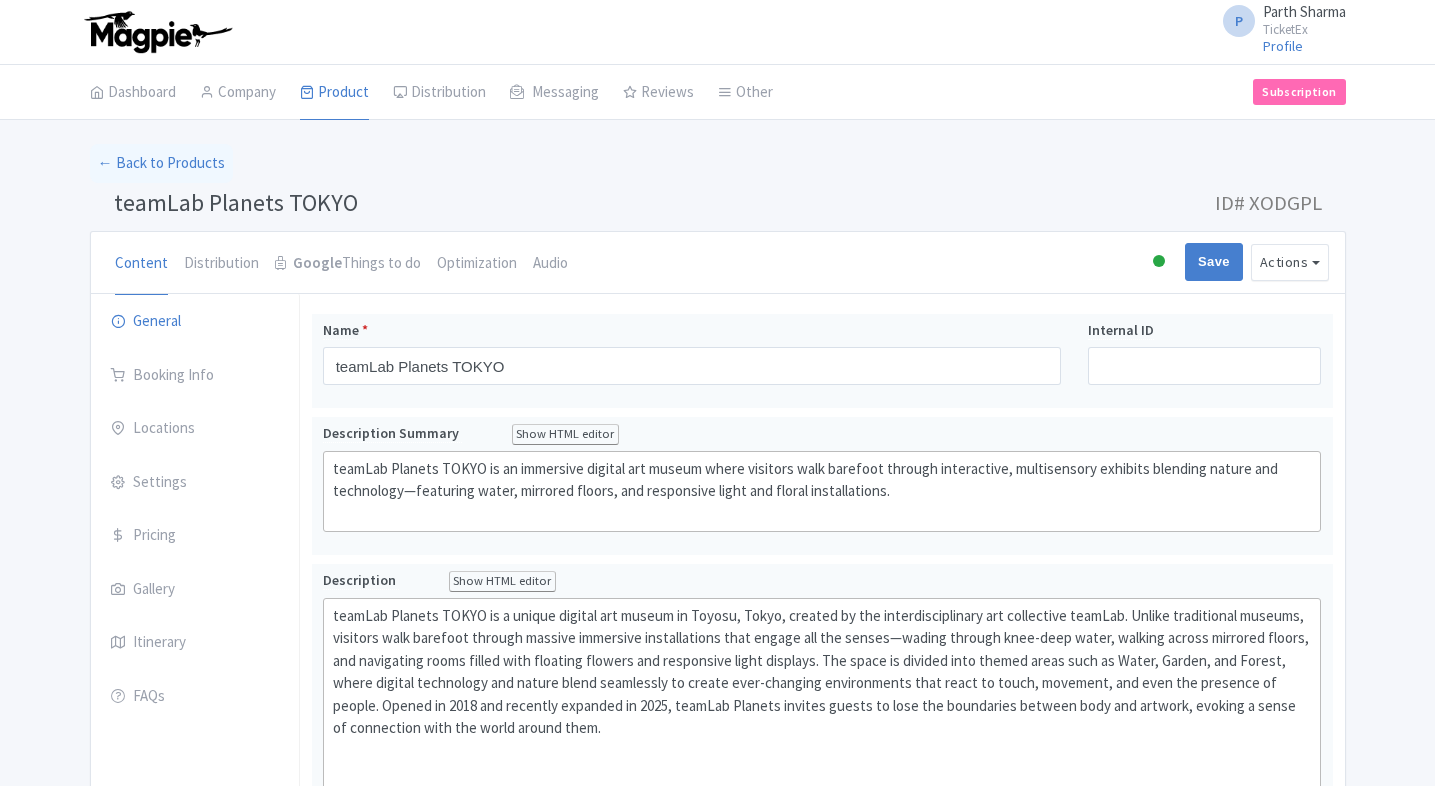 scroll, scrollTop: 0, scrollLeft: 0, axis: both 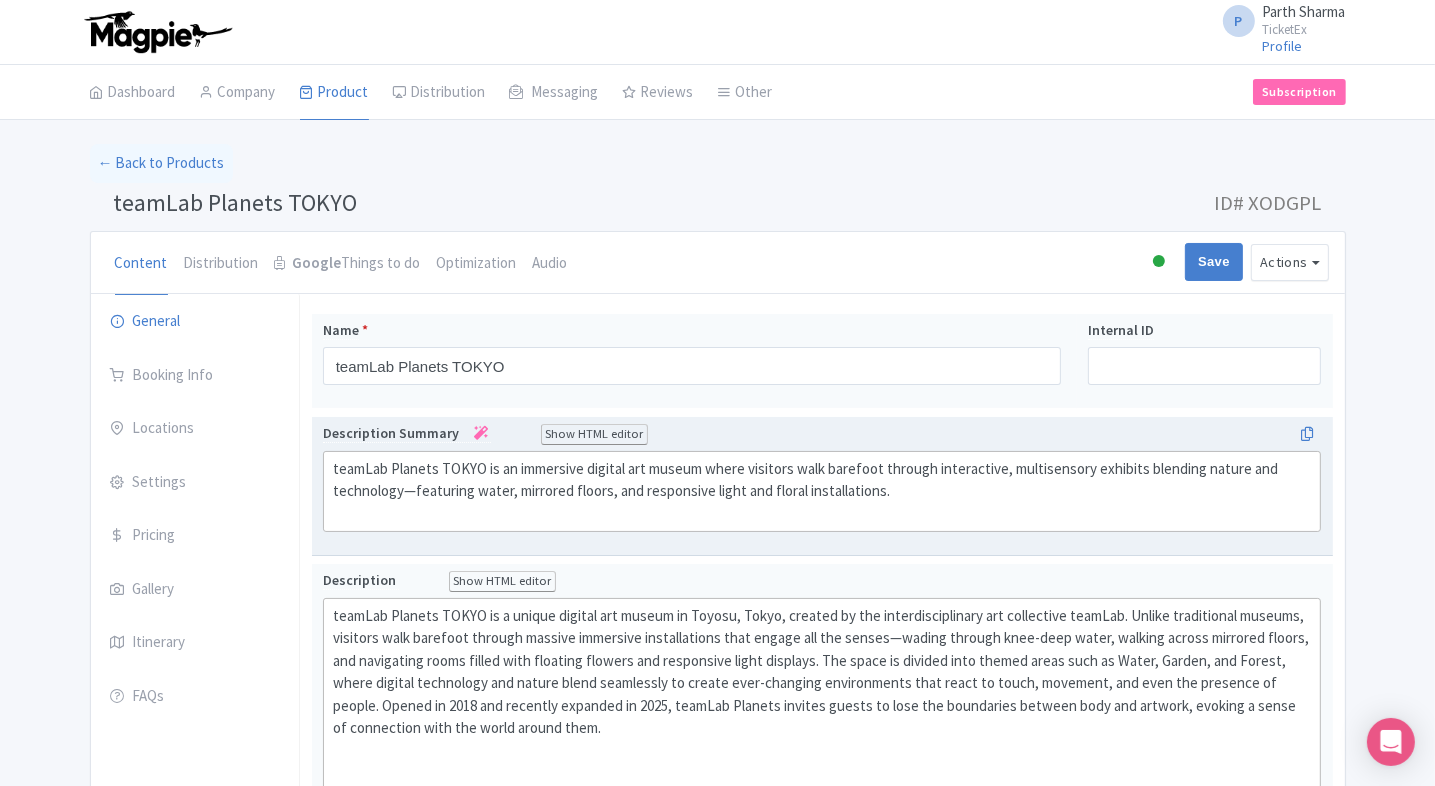 click on "teamLab Planets TOKYO is an immersive digital art museum where visitors walk barefoot through interactive, multisensory exhibits blending nature and technology—featuring water, mirrored floors, and responsive light and floral installations." 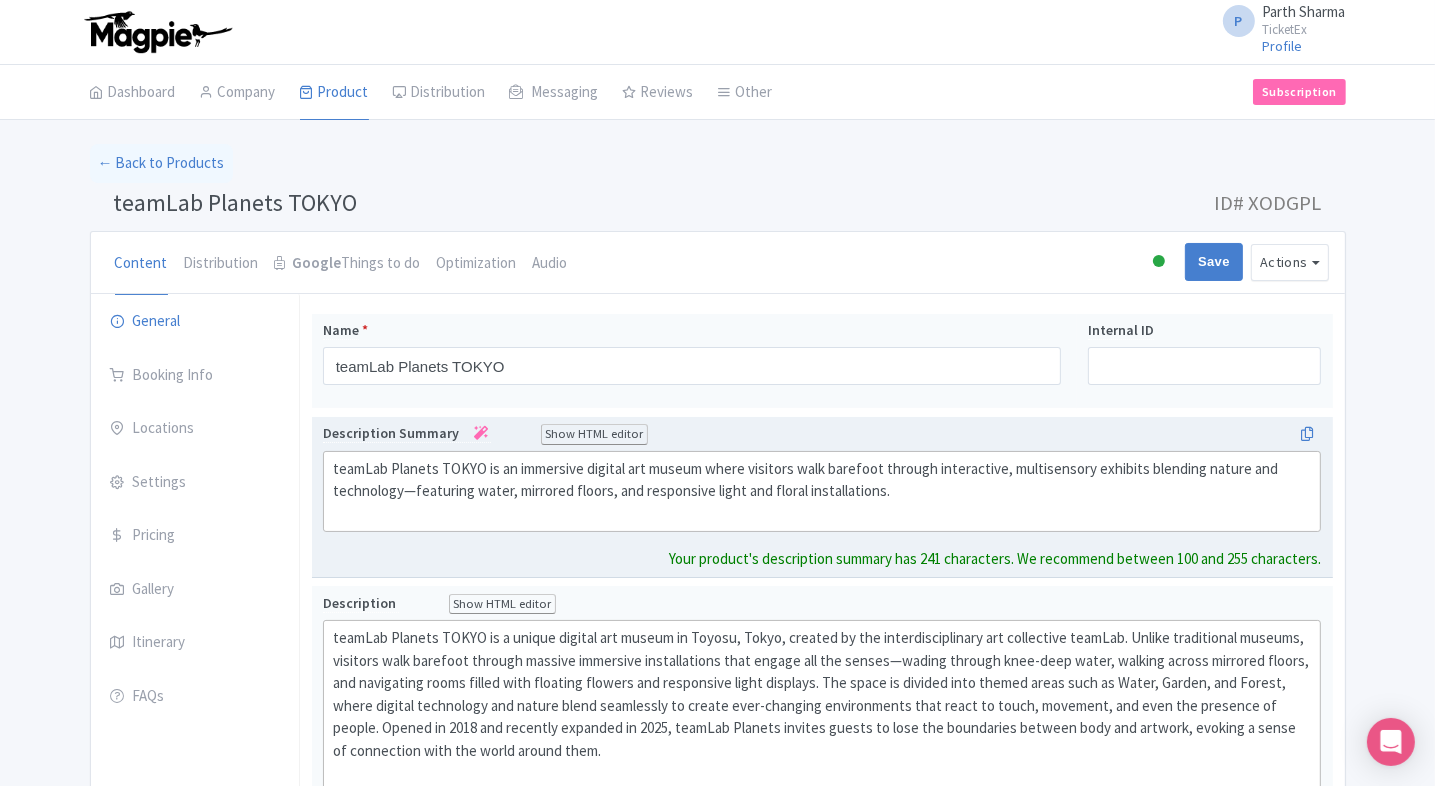 click on "teamLab Planets TOKYO is an immersive digital art museum where visitors walk barefoot through interactive, multisensory exhibits blending nature and technology—featuring water, mirrored floors, and responsive light and floral installations." 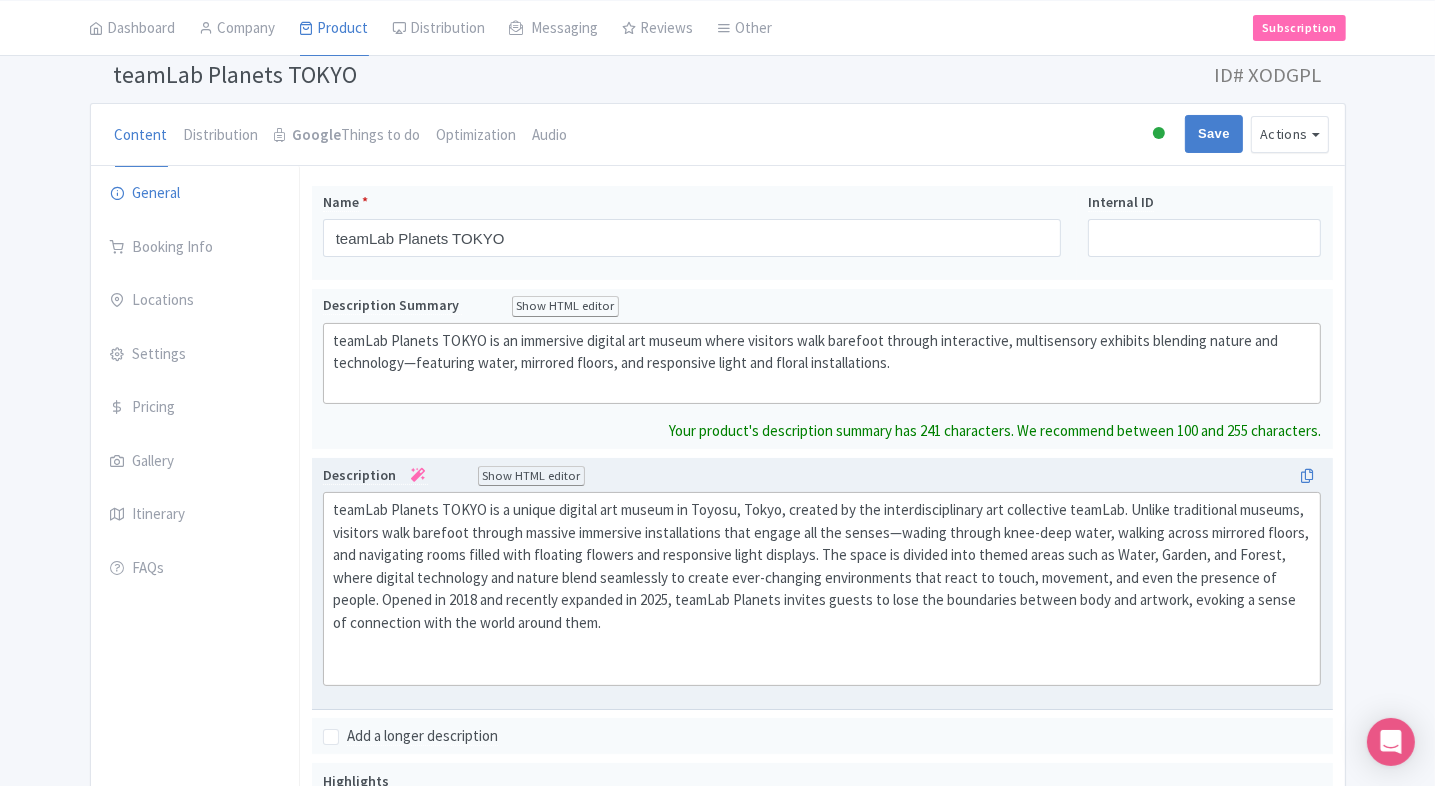 scroll, scrollTop: 128, scrollLeft: 0, axis: vertical 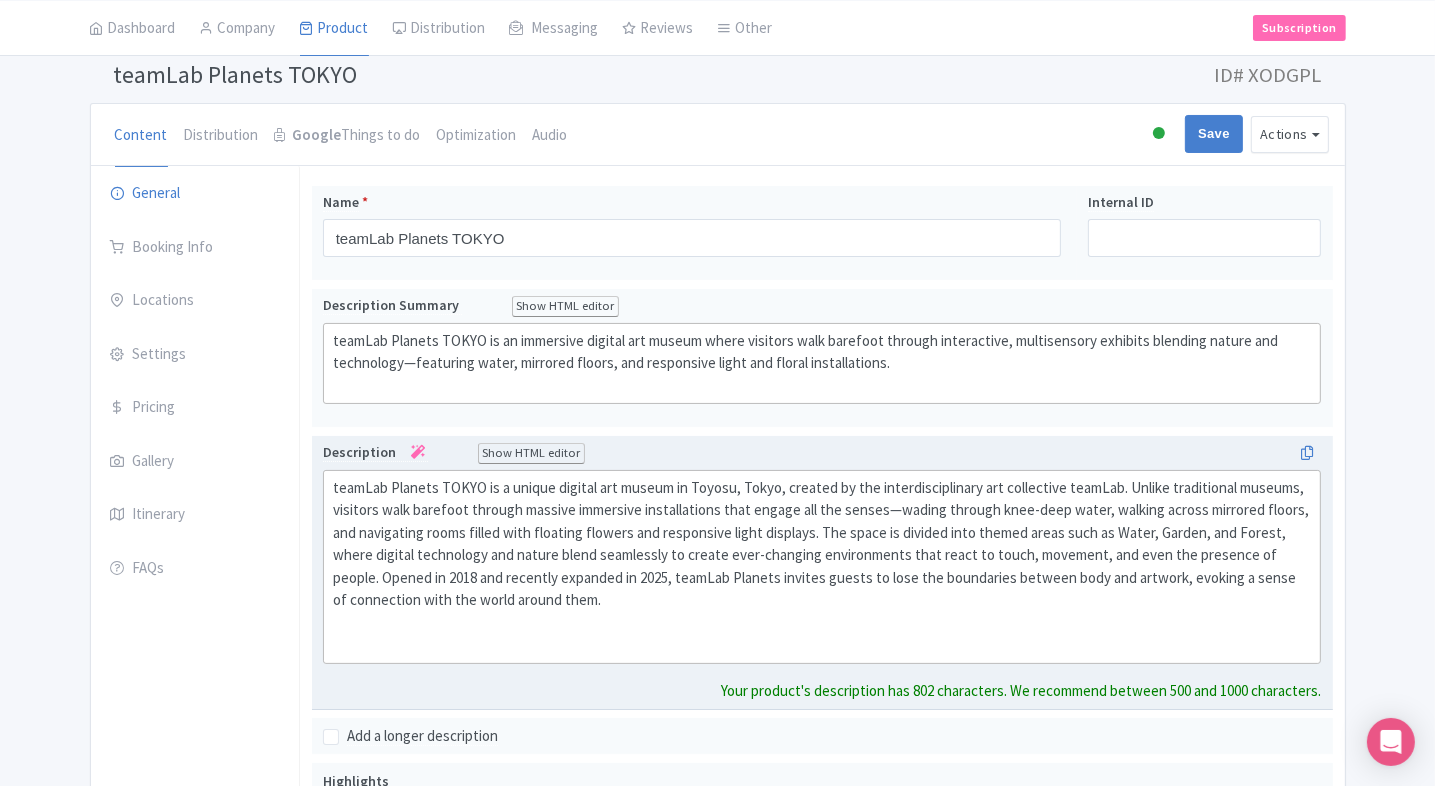 click on "teamLab Planets TOKYO is a unique digital art museum in Toyosu, Tokyo, created by the interdisciplinary art collective teamLab. Unlike traditional museums, visitors walk barefoot through massive immersive installations that engage all the senses—wading through knee-deep water, walking across mirrored floors, and navigating rooms filled with floating flowers and responsive light displays. The space is divided into themed areas such as Water, Garden, and Forest, where digital technology and nature blend seamlessly to create ever-changing environments that react to touch, movement, and even the presence of people. Opened in 2018 and recently expanded in 2025, teamLab Planets invites guests to lose the boundaries between body and artwork, evoking a sense of connection with the world around them." 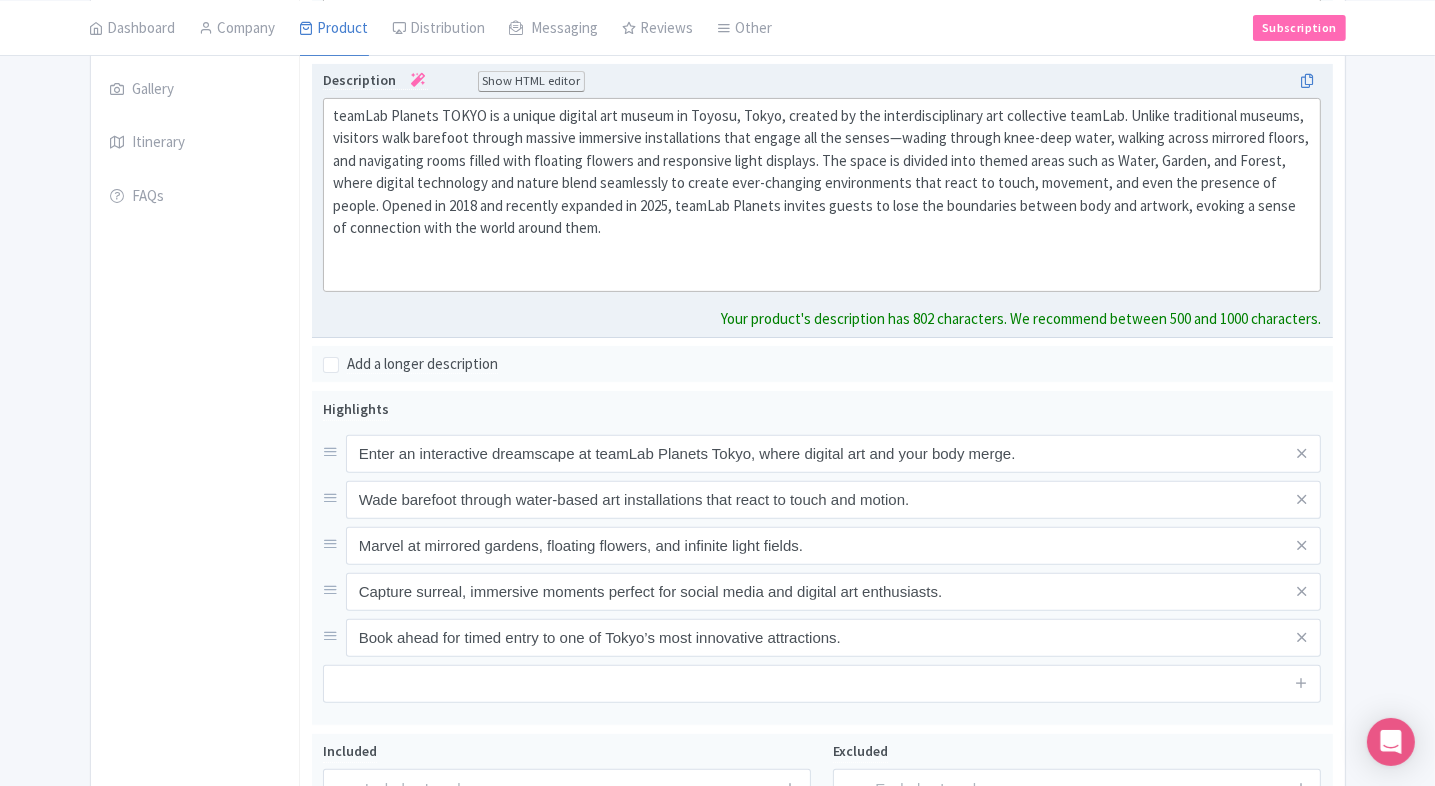 scroll, scrollTop: 503, scrollLeft: 0, axis: vertical 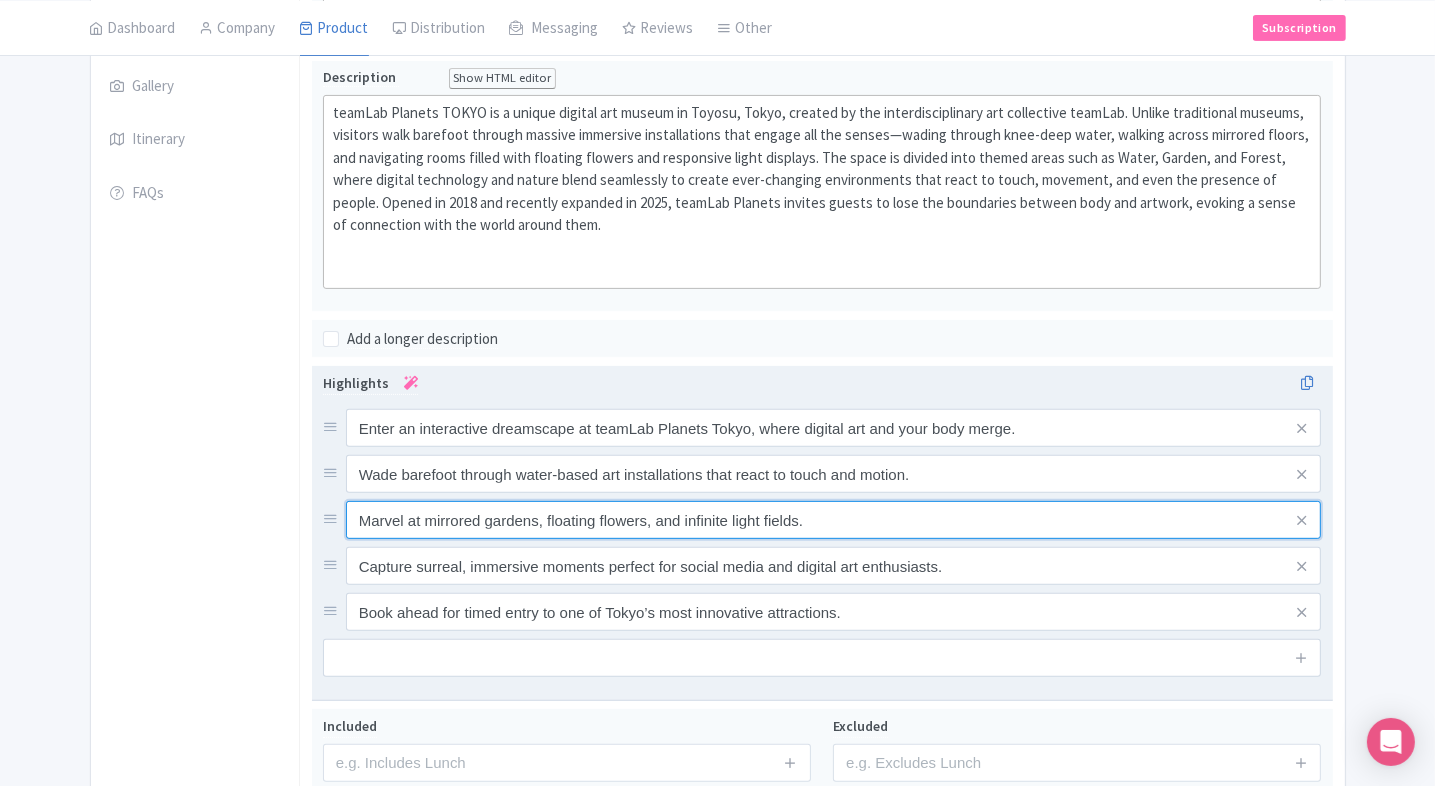 click on "Enter an interactive dreamscape at teamLab Planets Tokyo, where digital art and your body merge. Wade barefoot through water-based art installations that react to touch and motion. Marvel at mirrored gardens, floating flowers, and infinite light fields. Capture surreal, immersive moments perfect for social media and digital art enthusiasts. Book ahead for timed entry to one of Tokyo’s most innovative attractions." at bounding box center [822, 520] 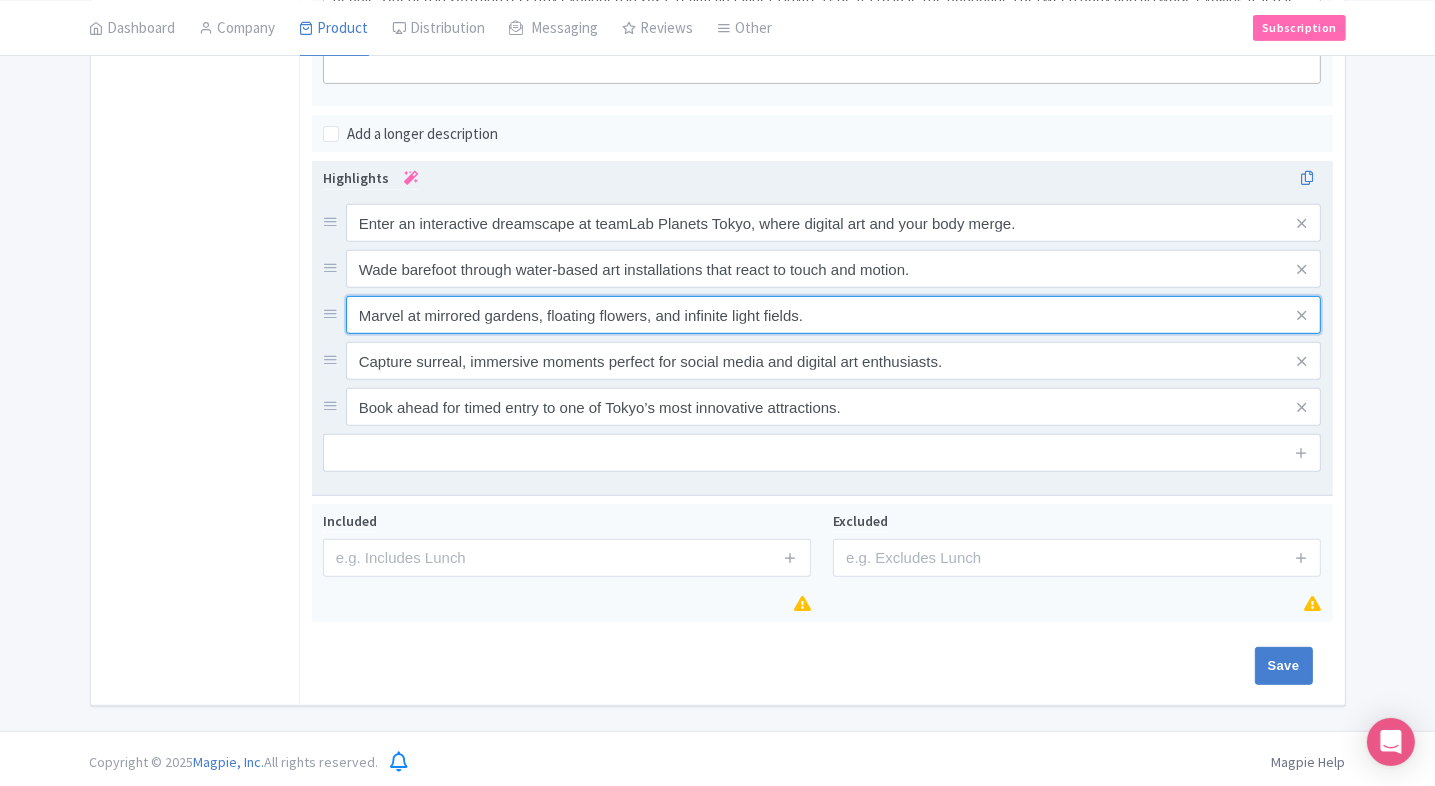 scroll, scrollTop: 644, scrollLeft: 0, axis: vertical 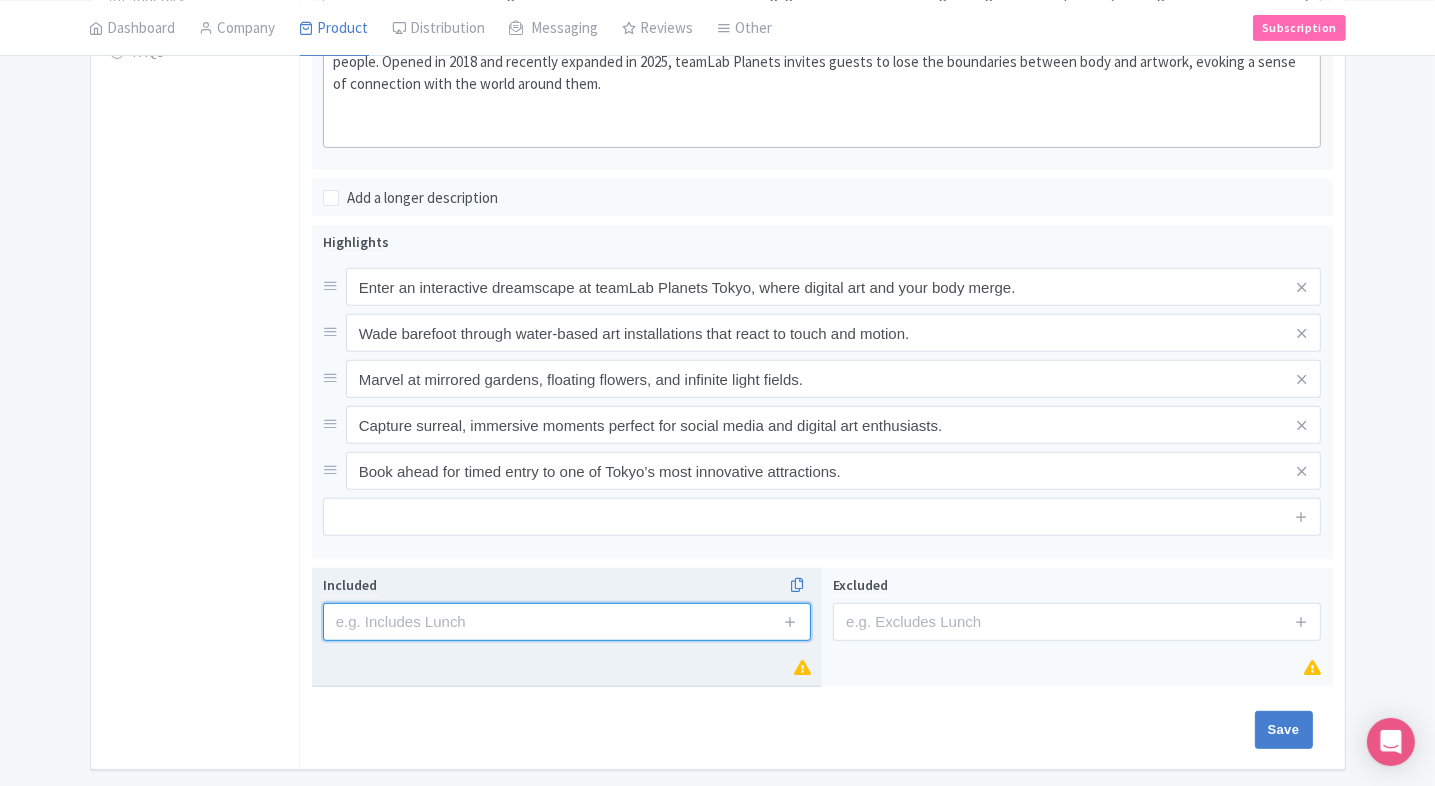 click at bounding box center [567, 622] 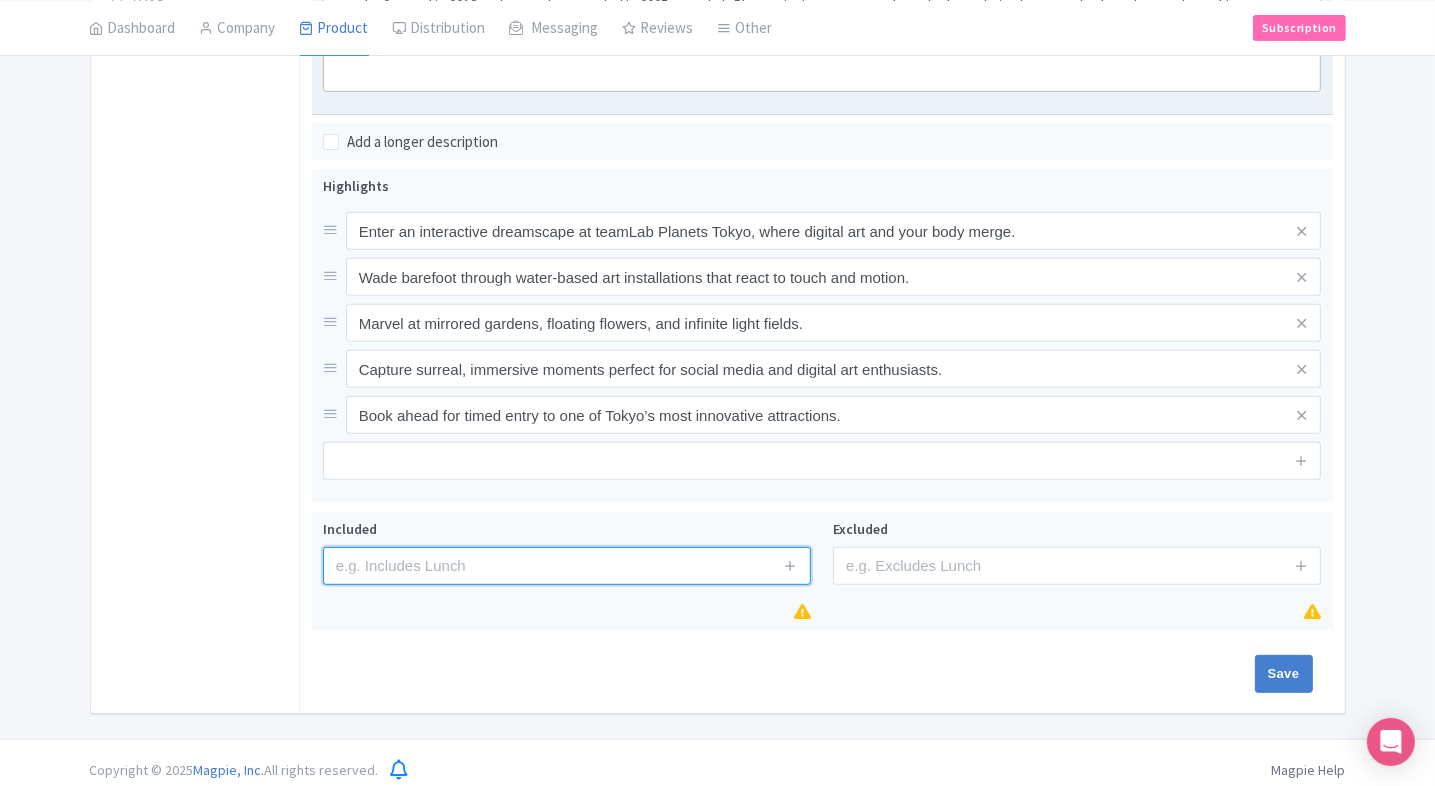 scroll, scrollTop: 708, scrollLeft: 0, axis: vertical 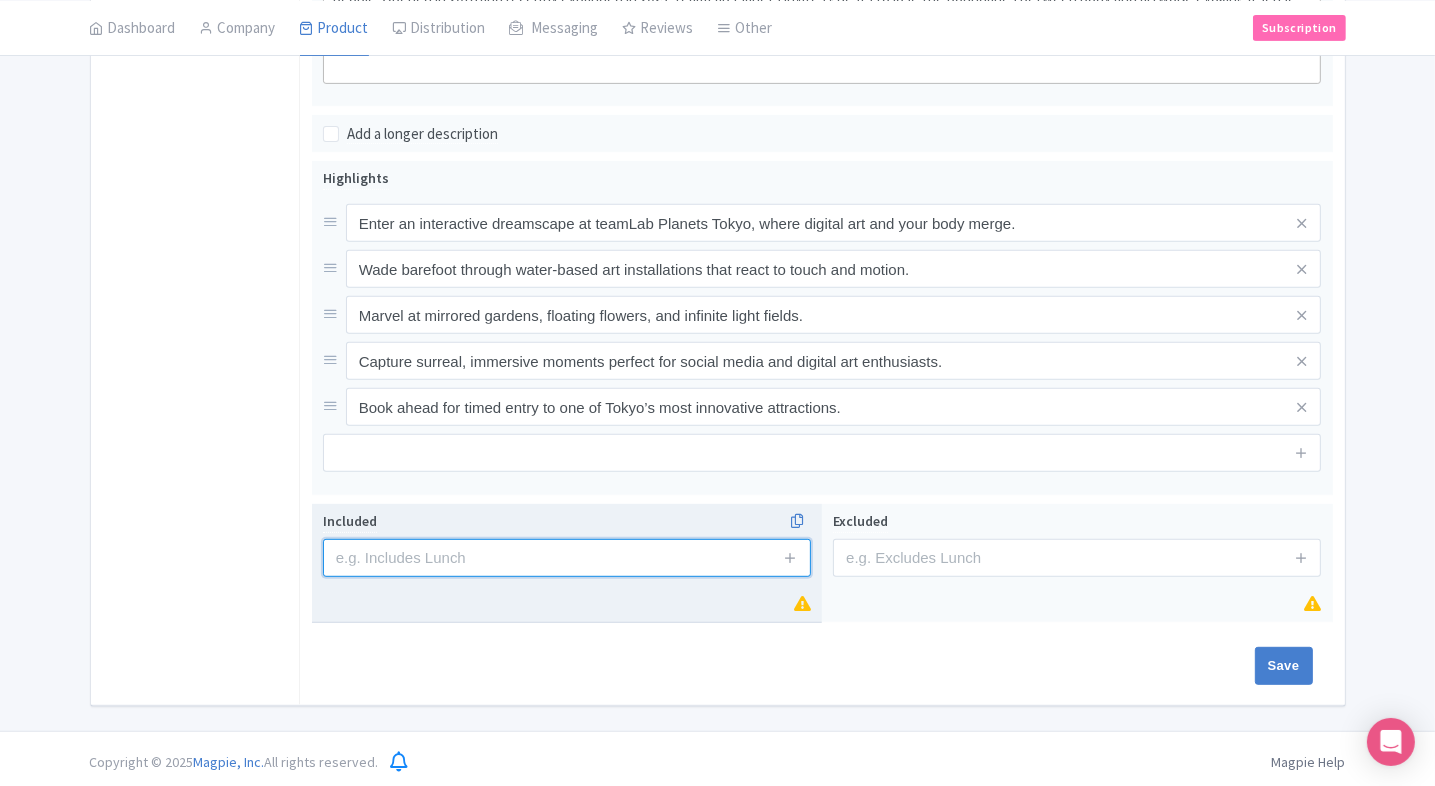 click at bounding box center [567, 558] 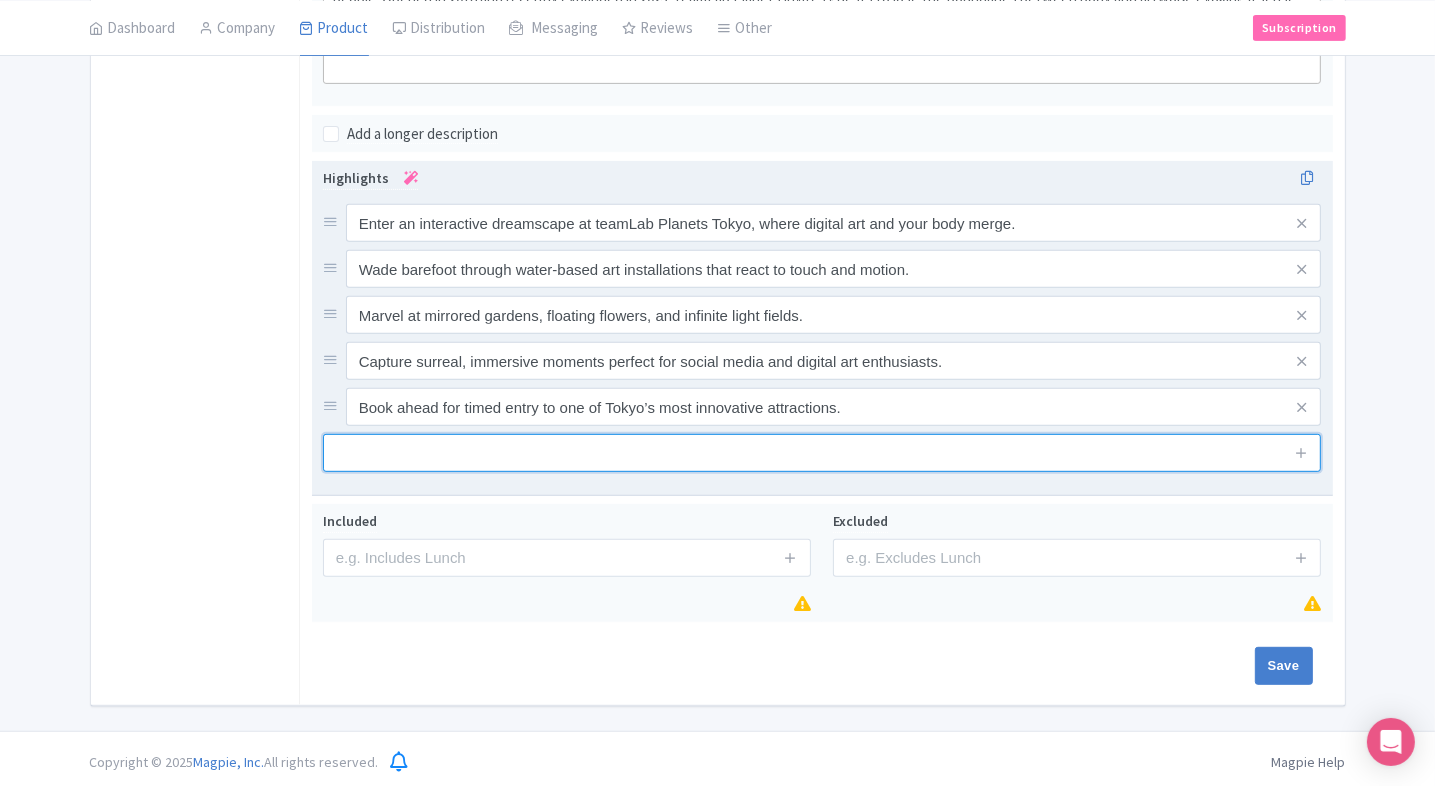 click at bounding box center (822, 453) 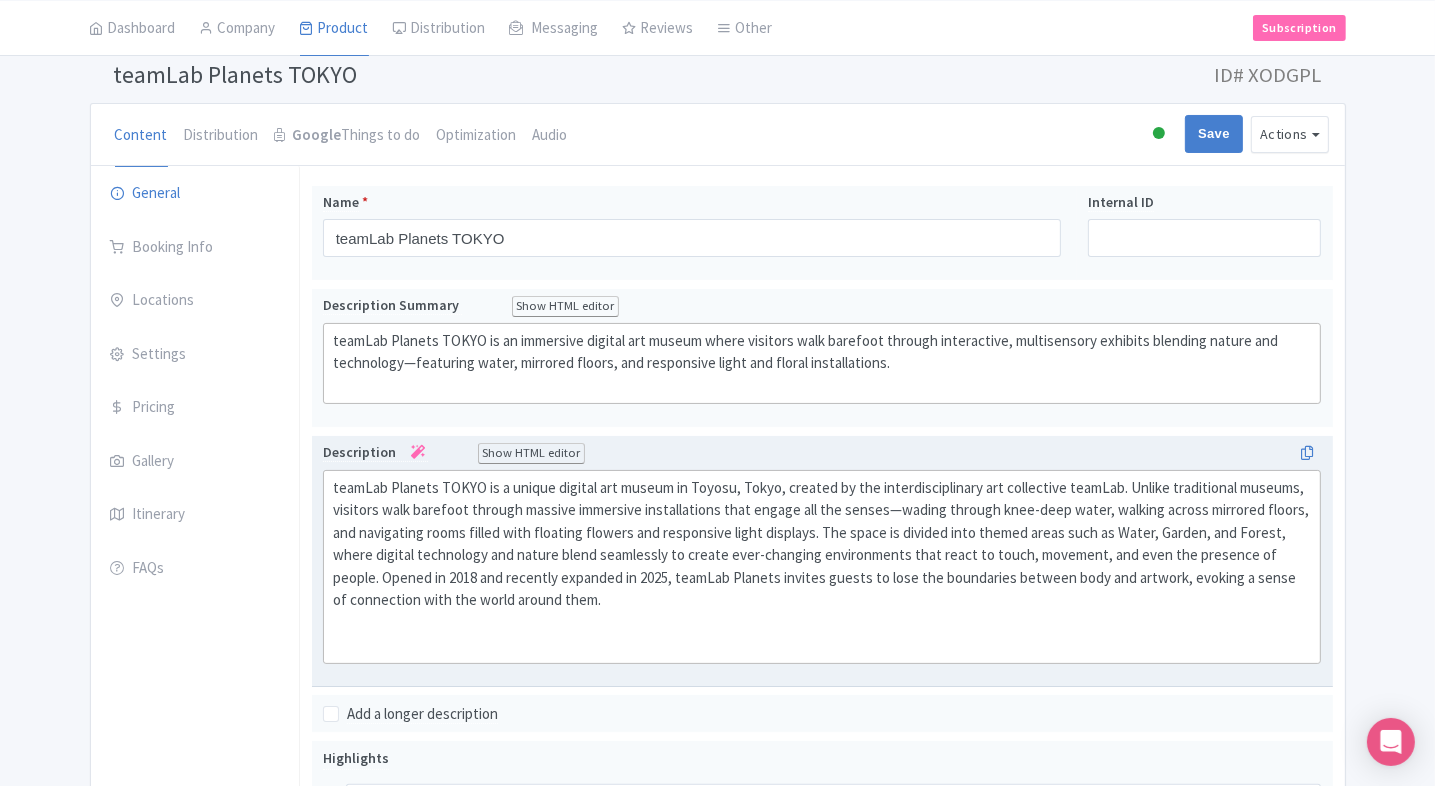 scroll, scrollTop: 147, scrollLeft: 0, axis: vertical 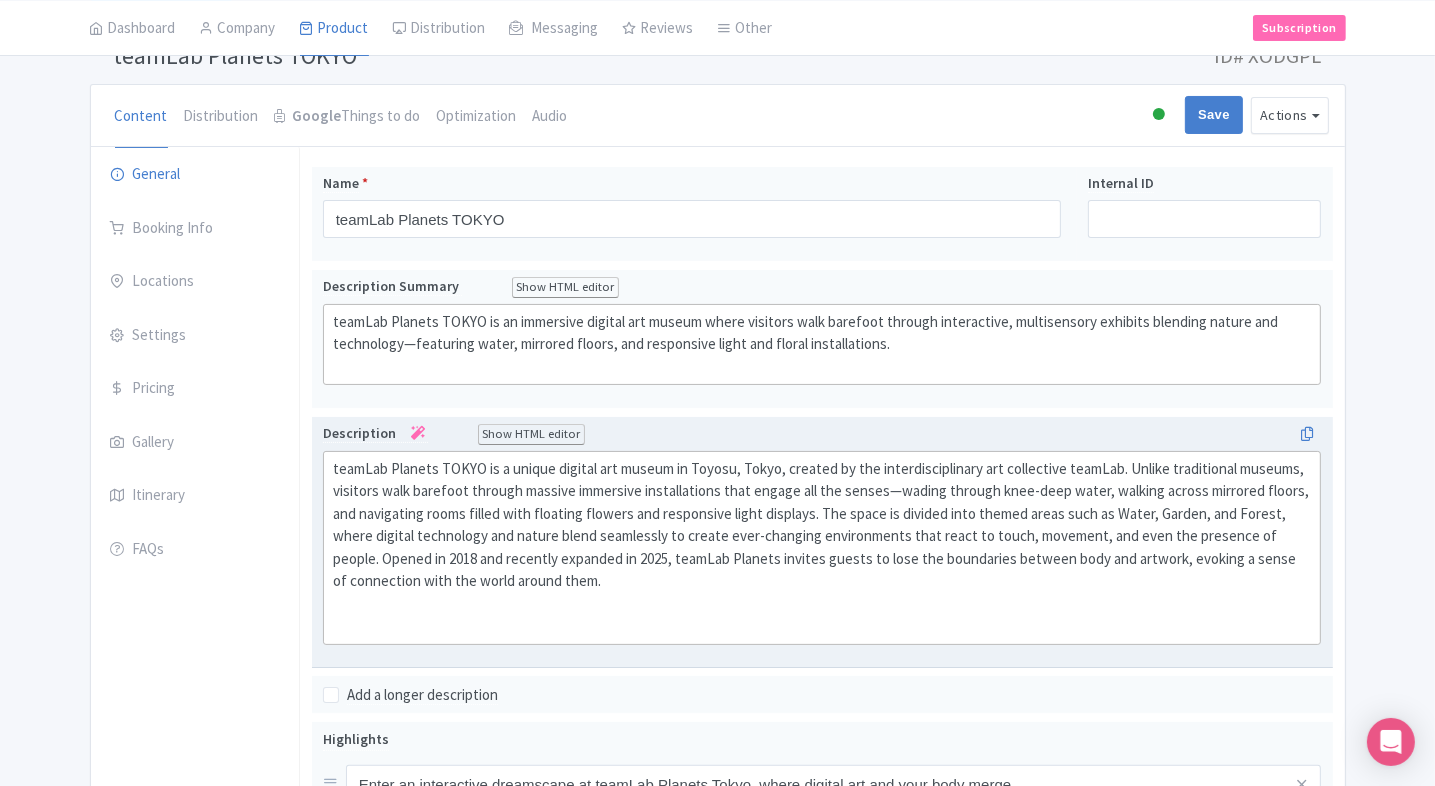 click on "teamLab Planets TOKYO is a unique digital art museum in Toyosu, Tokyo, created by the interdisciplinary art collective teamLab. Unlike traditional museums, visitors walk barefoot through massive immersive installations that engage all the senses—wading through knee-deep water, walking across mirrored floors, and navigating rooms filled with floating flowers and responsive light displays. The space is divided into themed areas such as Water, Garden, and Forest, where digital technology and nature blend seamlessly to create ever-changing environments that react to touch, movement, and even the presence of people. Opened in 2018 and recently expanded in 2025, teamLab Planets invites guests to lose the boundaries between body and artwork, evoking a sense of connection with the world around them." 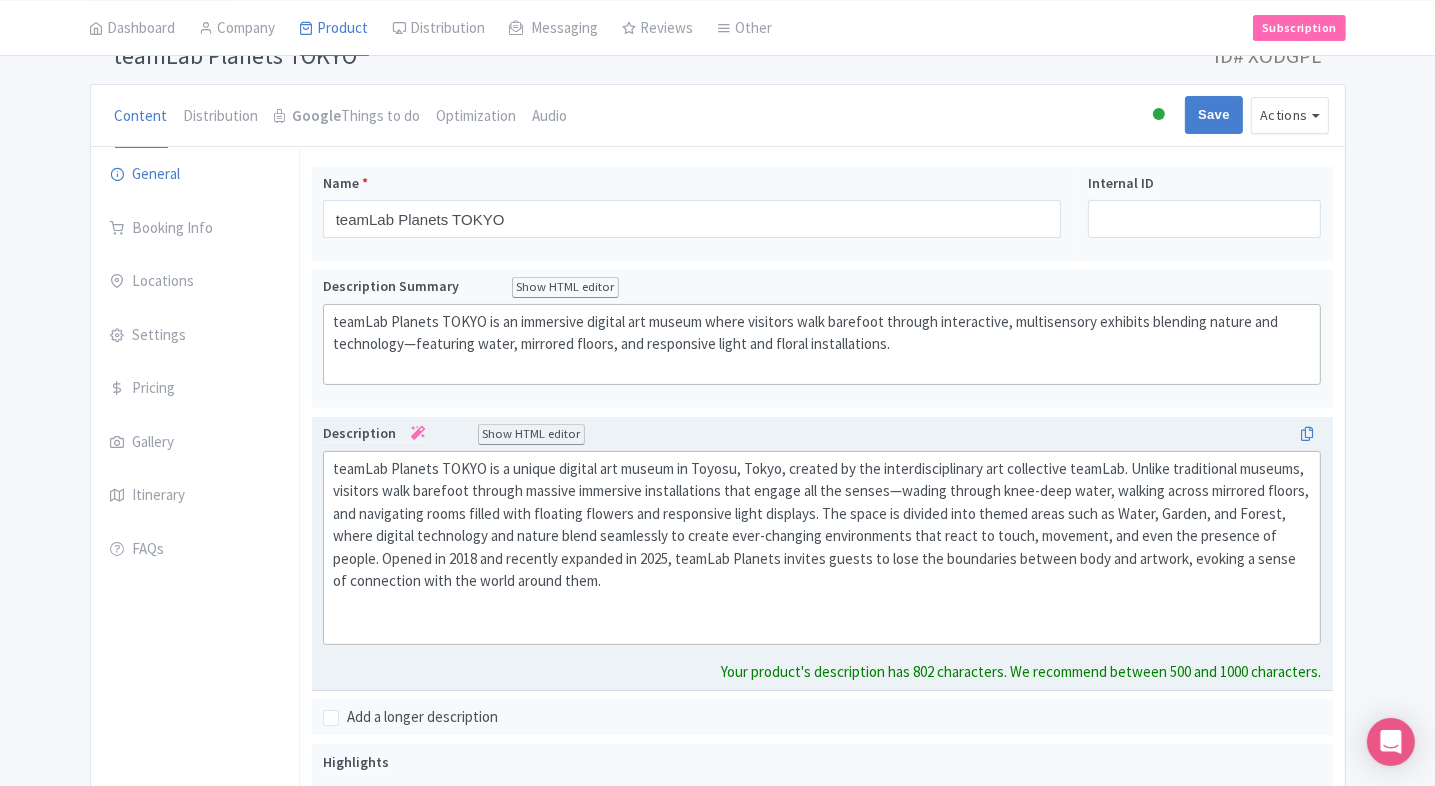 click on "teamLab Planets TOKYO is a unique digital art museum in Toyosu, Tokyo, created by the interdisciplinary art collective teamLab. Unlike traditional museums, visitors walk barefoot through massive immersive installations that engage all the senses—wading through knee-deep water, walking across mirrored floors, and navigating rooms filled with floating flowers and responsive light displays. The space is divided into themed areas such as Water, Garden, and Forest, where digital technology and nature blend seamlessly to create ever-changing environments that react to touch, movement, and even the presence of people. Opened in 2018 and recently expanded in 2025, teamLab Planets invites guests to lose the boundaries between body and artwork, evoking a sense of connection with the world around them." 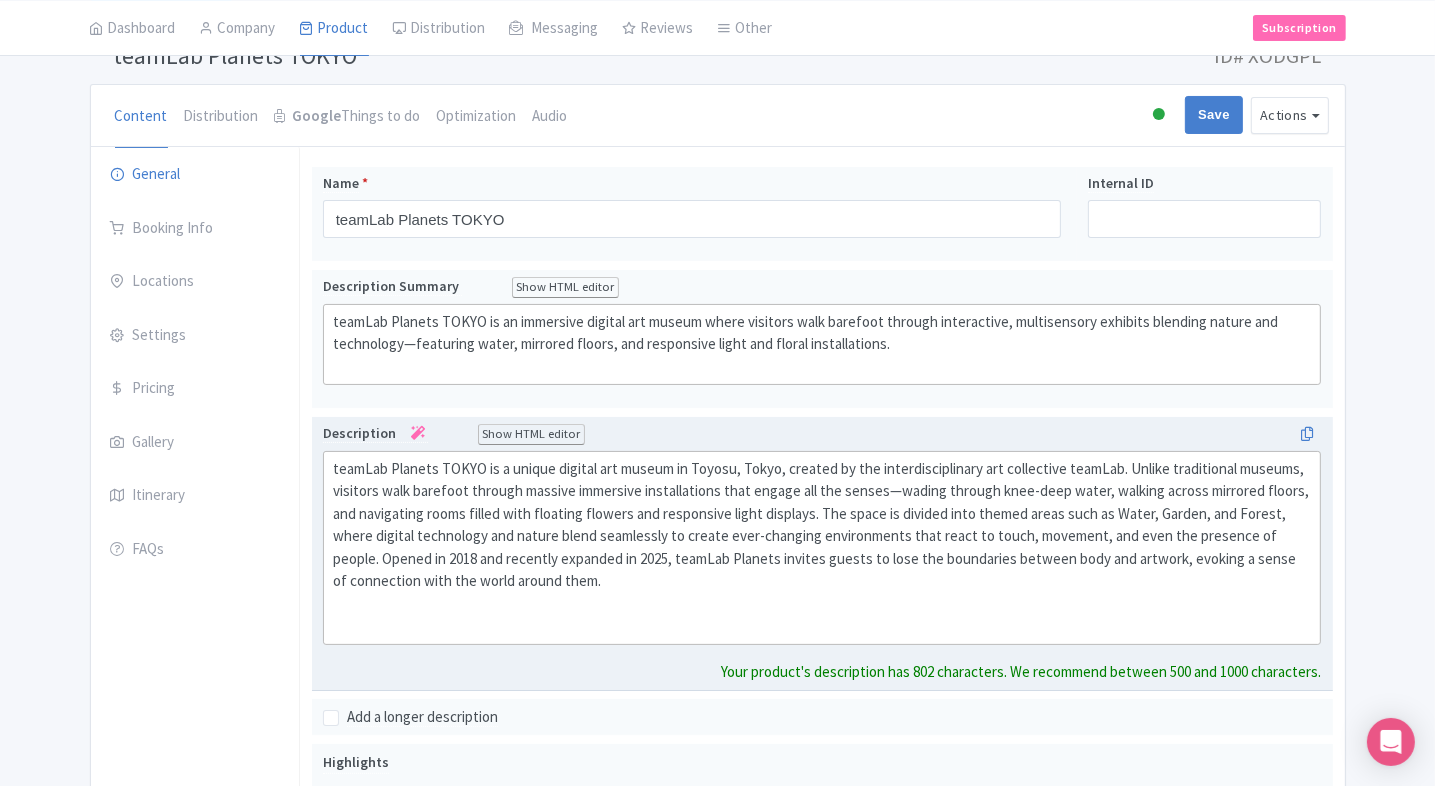 type on "<div>teamLab Planets TOKYO is a unique digital art museum in Toyosu, Tokyo, created by the interdisciplinary art collective teamLab. Unlike traditional museums, visitors walk barefoot through massive immersive installations that engage all the senses—wading through knee-deep water, walking across mirrored floors, and navigating rooms filled with floating flowers and responsive light displays. The space is divided into themed areas such as Water, Garden, and Forest, where digital technology and nature blend seamlessly to create ever-changing environments that react to touch, movement, and even the presence of people. Opened in 2018 and recently expanded in 2025, teamLab Planets invites guests to lose the boundaries between body and artwork, evoking a sense of connection with the world around them.<br><br><br></div>" 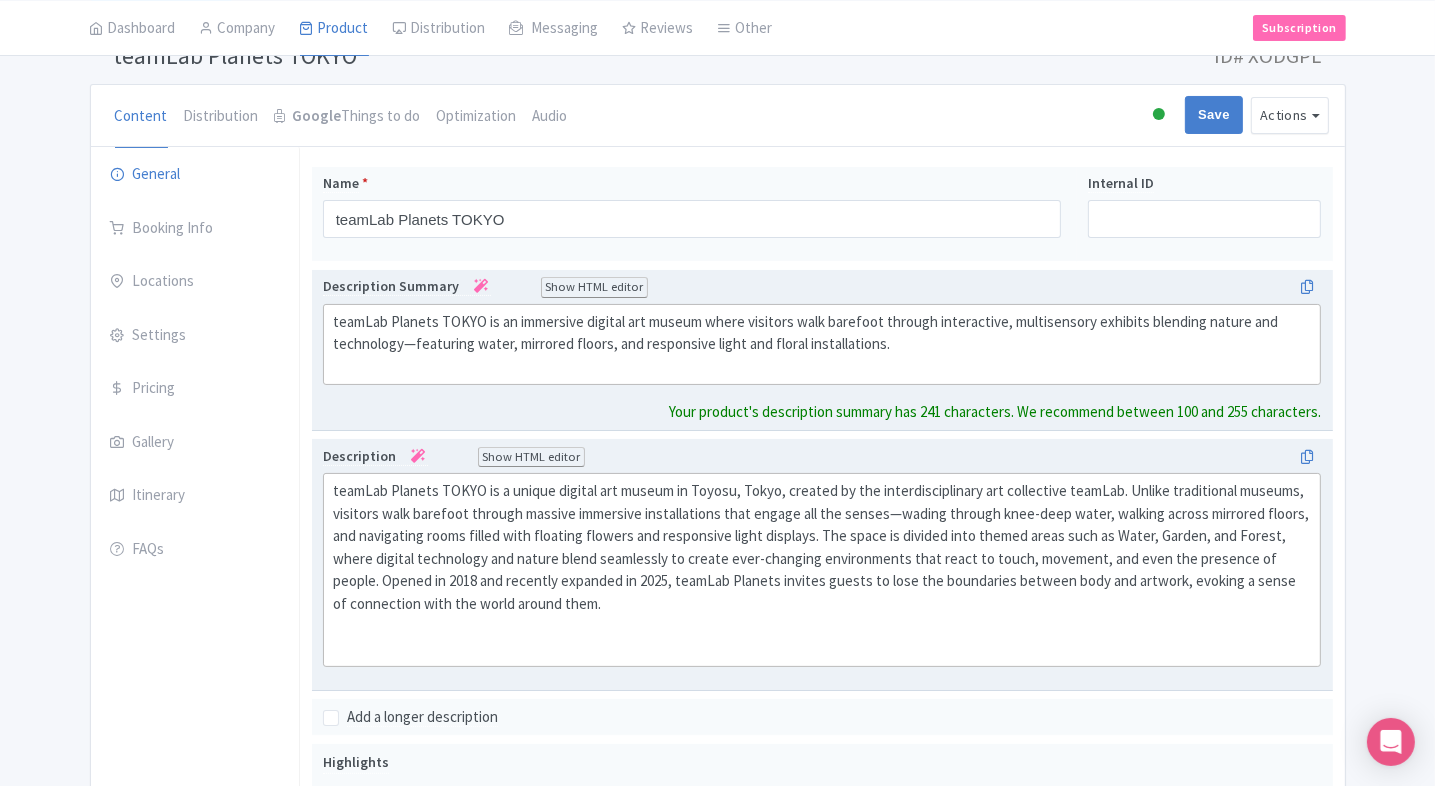 scroll, scrollTop: 169, scrollLeft: 0, axis: vertical 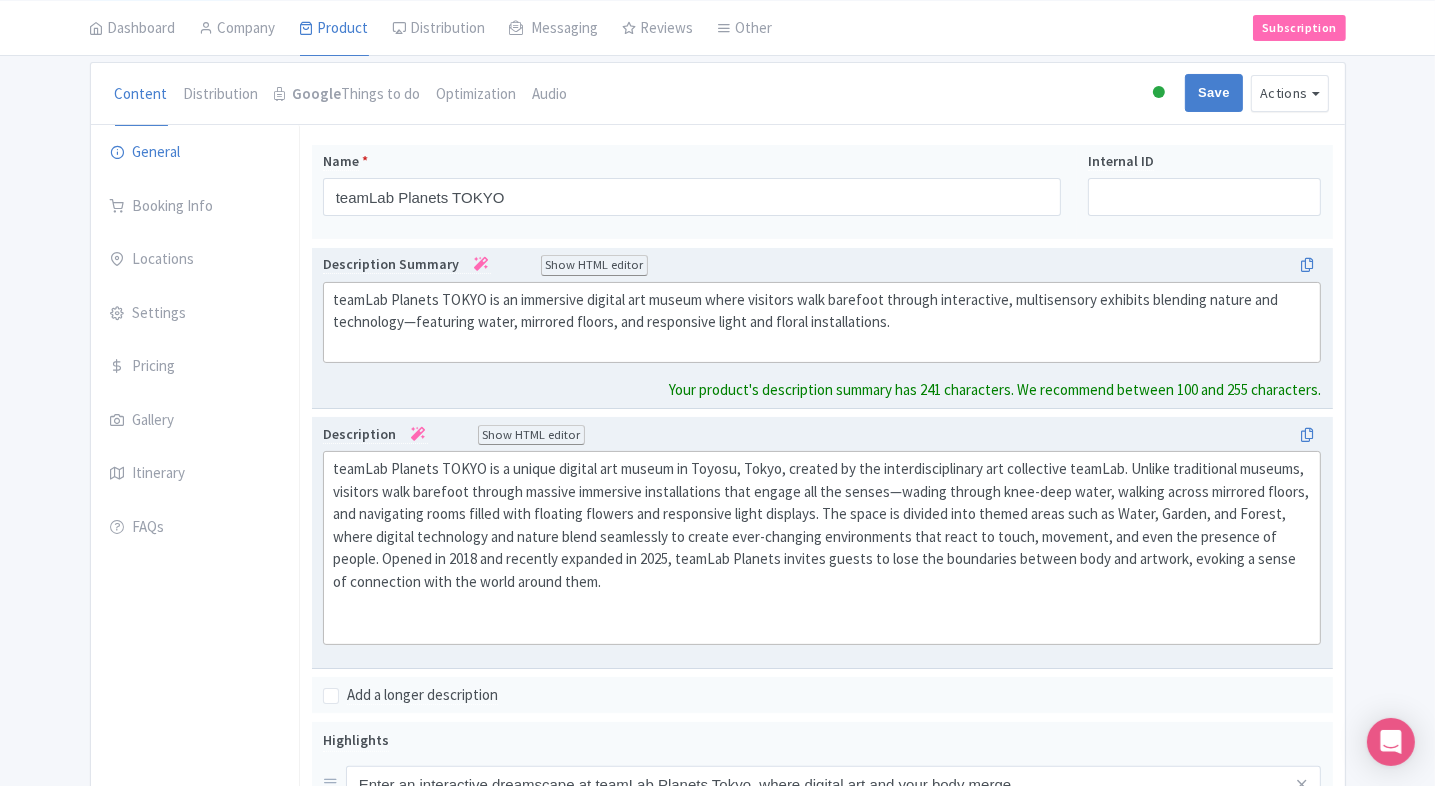click on "Description Summary
Show HTML editor
Bold
Italic
Strikethrough
Link
Heading
Quote
Code
Bullets
Numbers
Decrease Level
Increase Level
Attach Files
Undo
Redo
Link
Unlink
teamLab Planets TOKYO is an immersive digital art museum where visitors walk barefoot through interactive, multisensory exhibits blending nature and technology—featuring water, mirrored floors, and responsive light and floral installations.
Your product's description summary has 241 characters. We recommend between 100 and 255 characters." at bounding box center (822, 328) 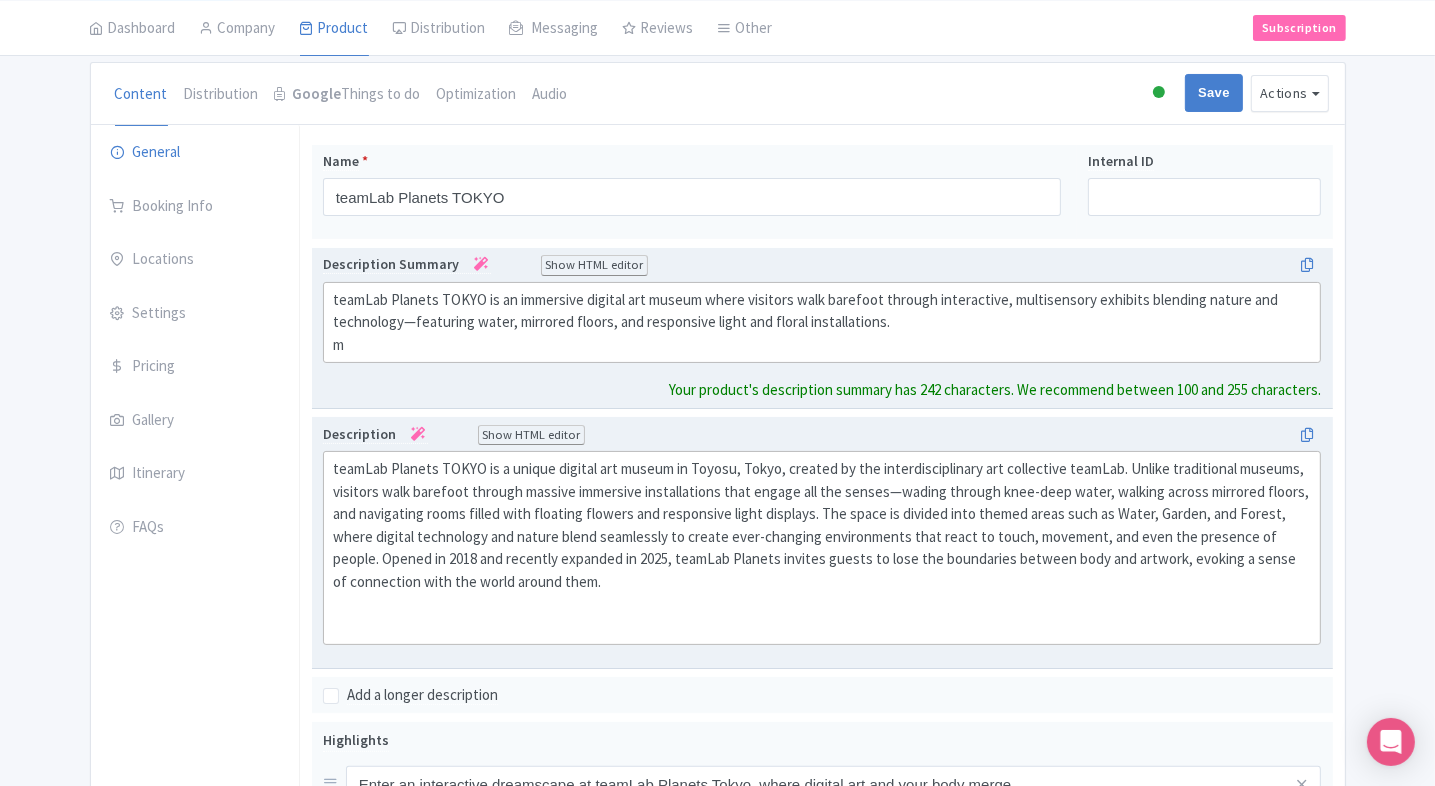 type on "<div>&nbsp;teamLab Planets TOKYO is an immersive digital art museum where visitors walk barefoot through interactive, multisensory exhibits blending nature and technology—featuring water, mirrored floors, and responsive light and floral installations.<br><br></div>" 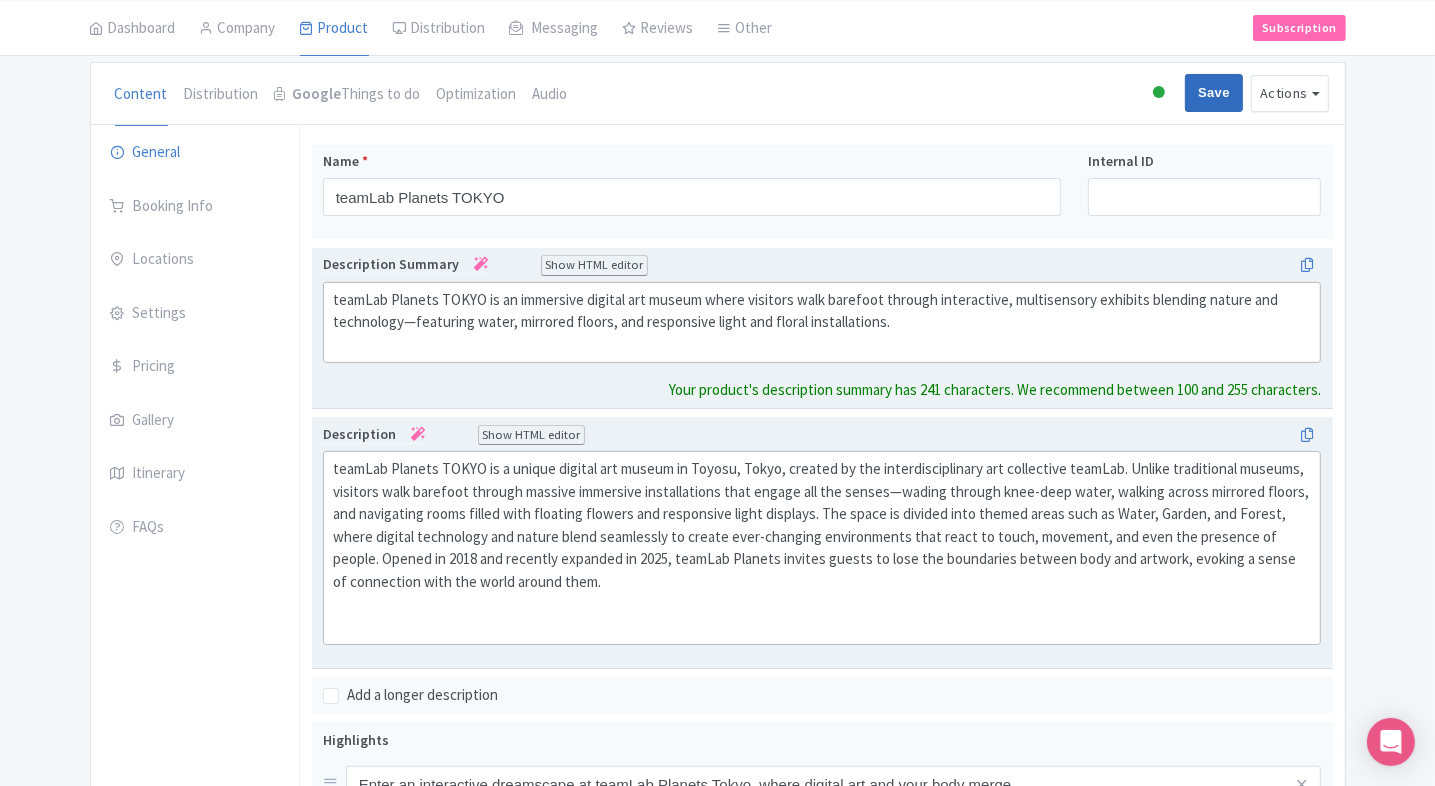 scroll, scrollTop: 0, scrollLeft: 0, axis: both 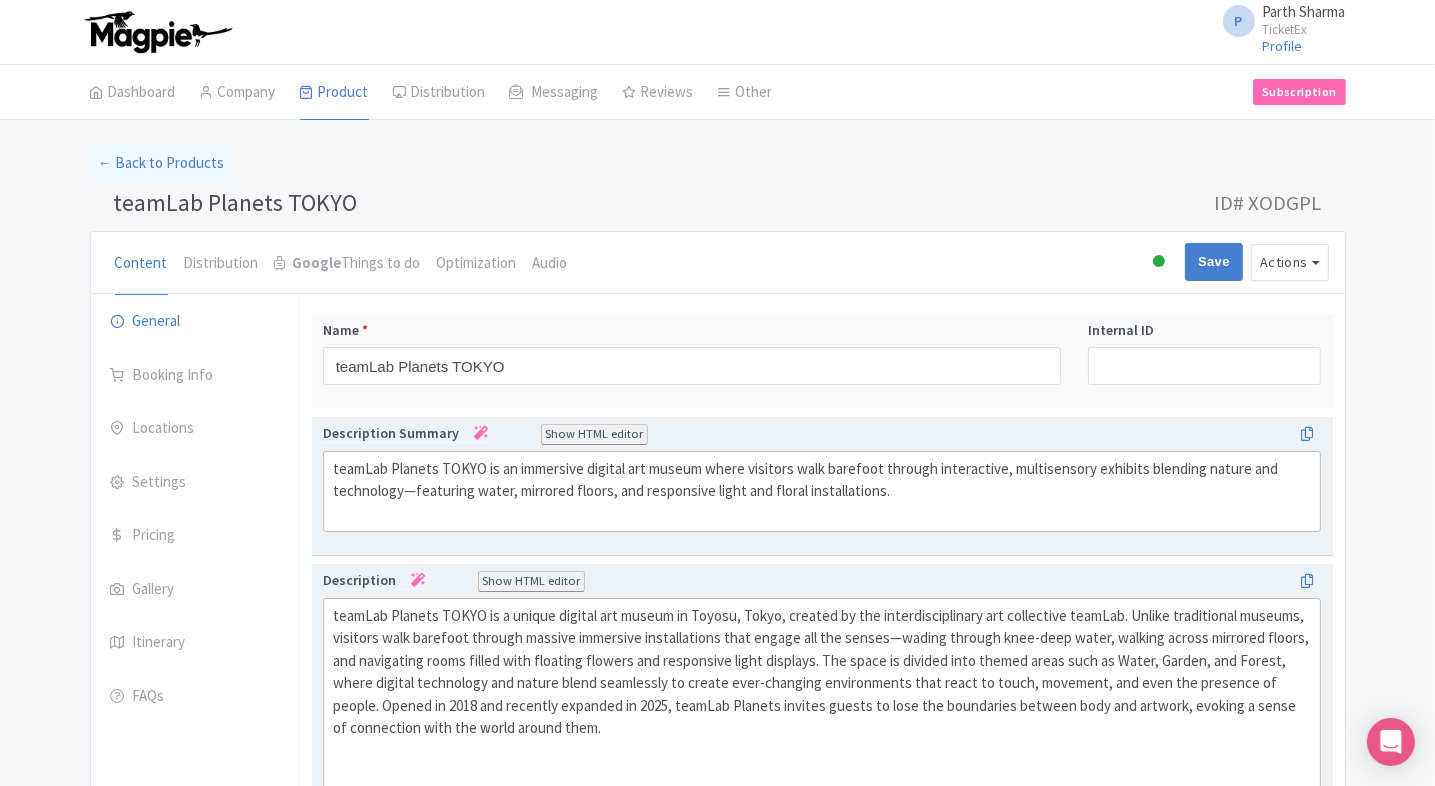 click on "P" at bounding box center (1239, 21) 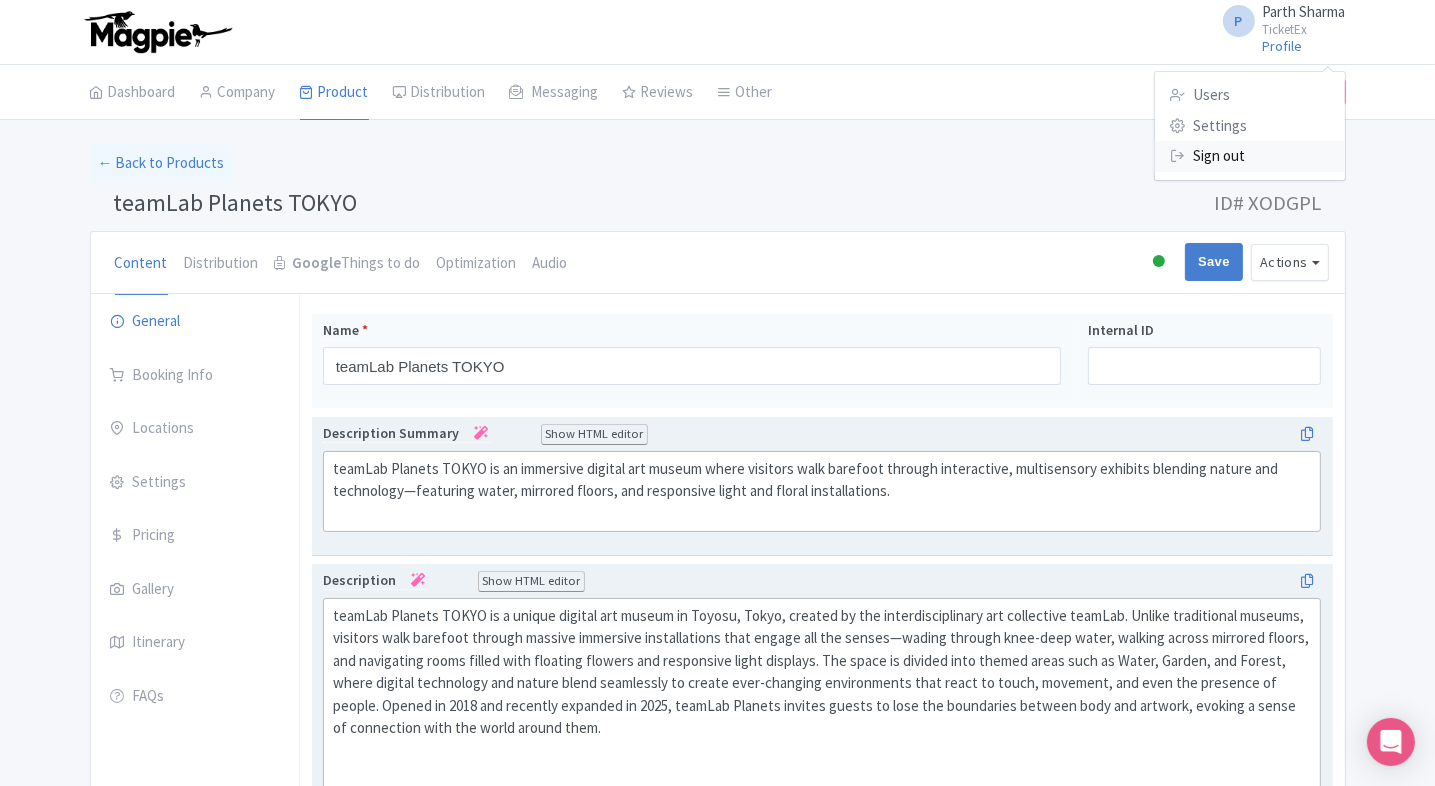 click on "Sign out" at bounding box center (1250, 156) 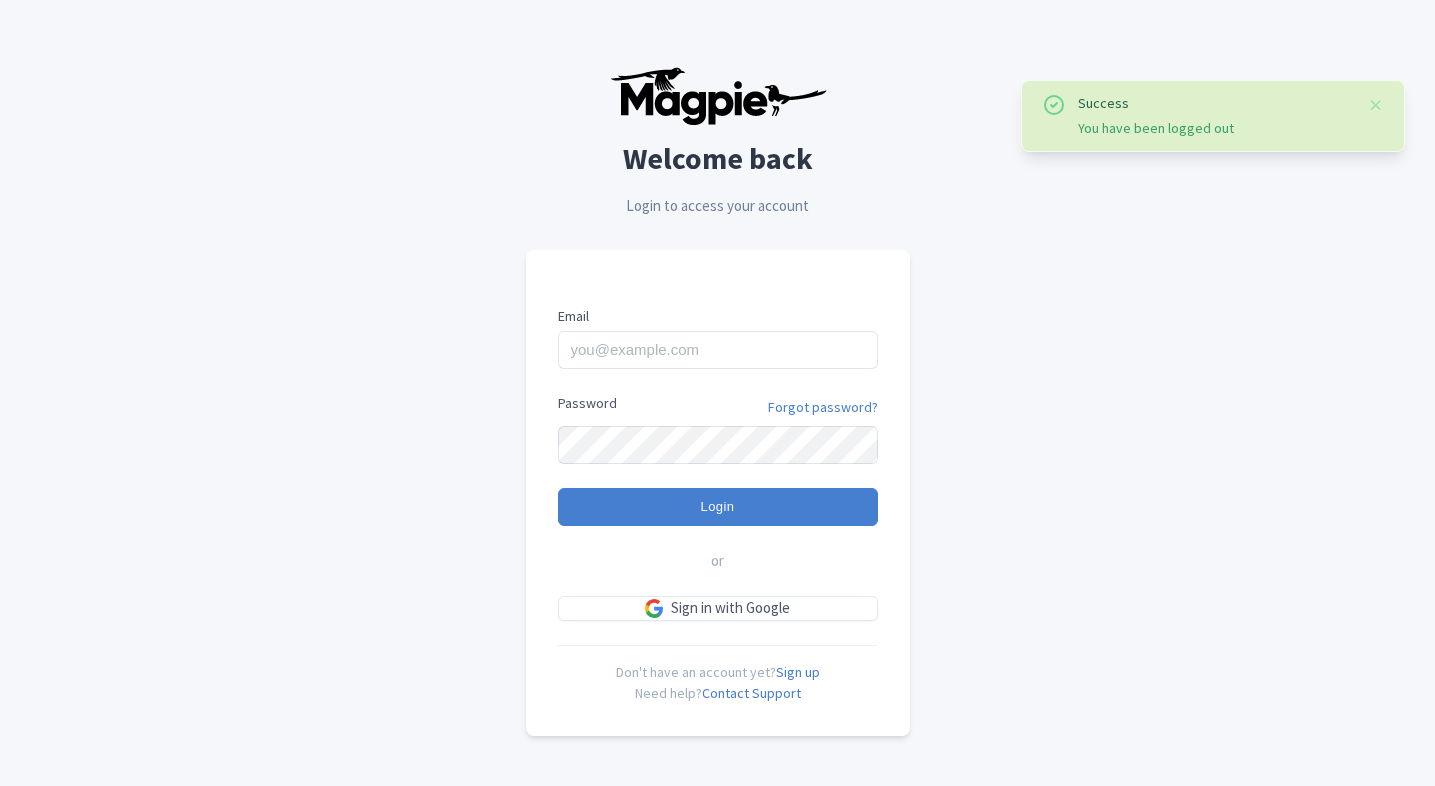 scroll, scrollTop: 0, scrollLeft: 0, axis: both 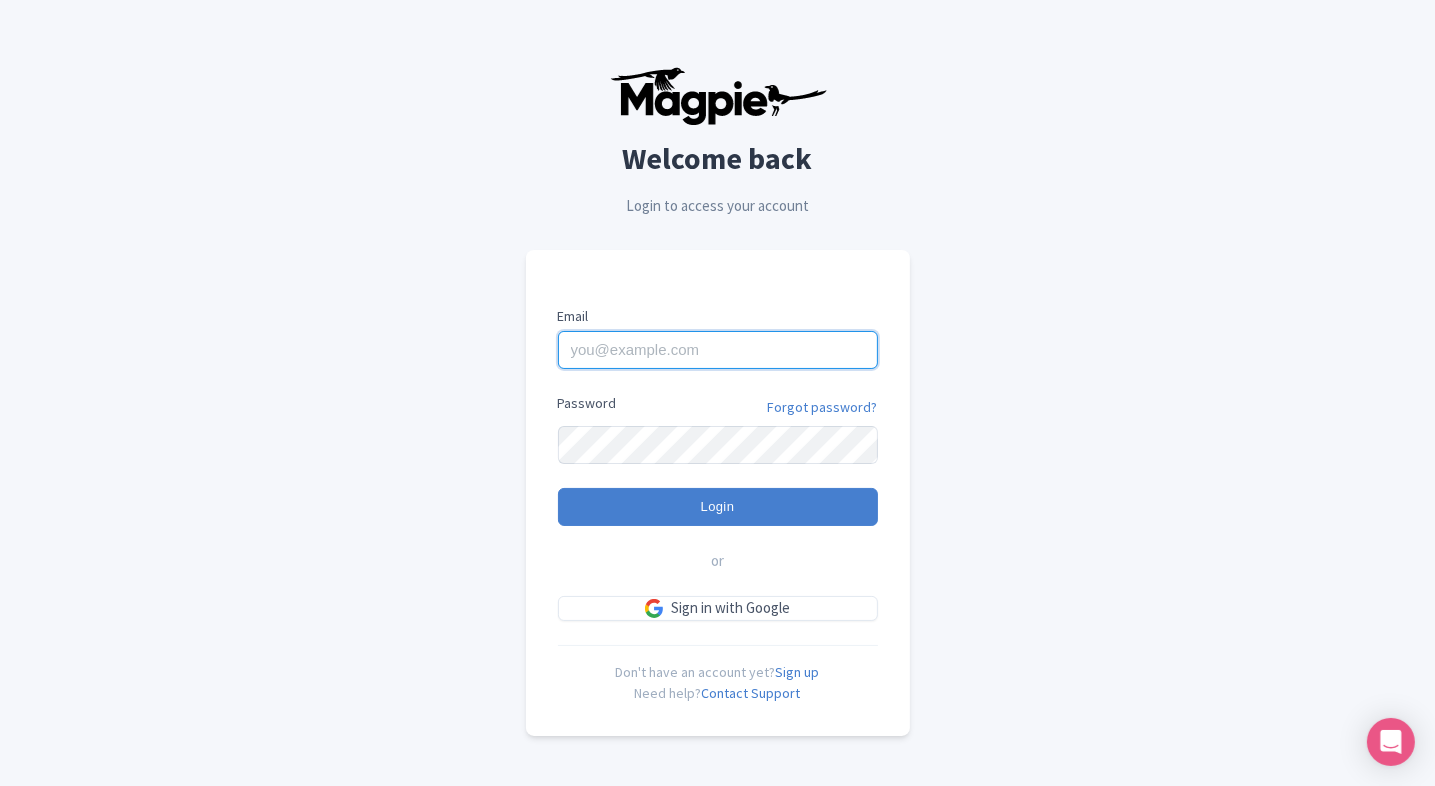 click on "Email" at bounding box center (718, 350) 